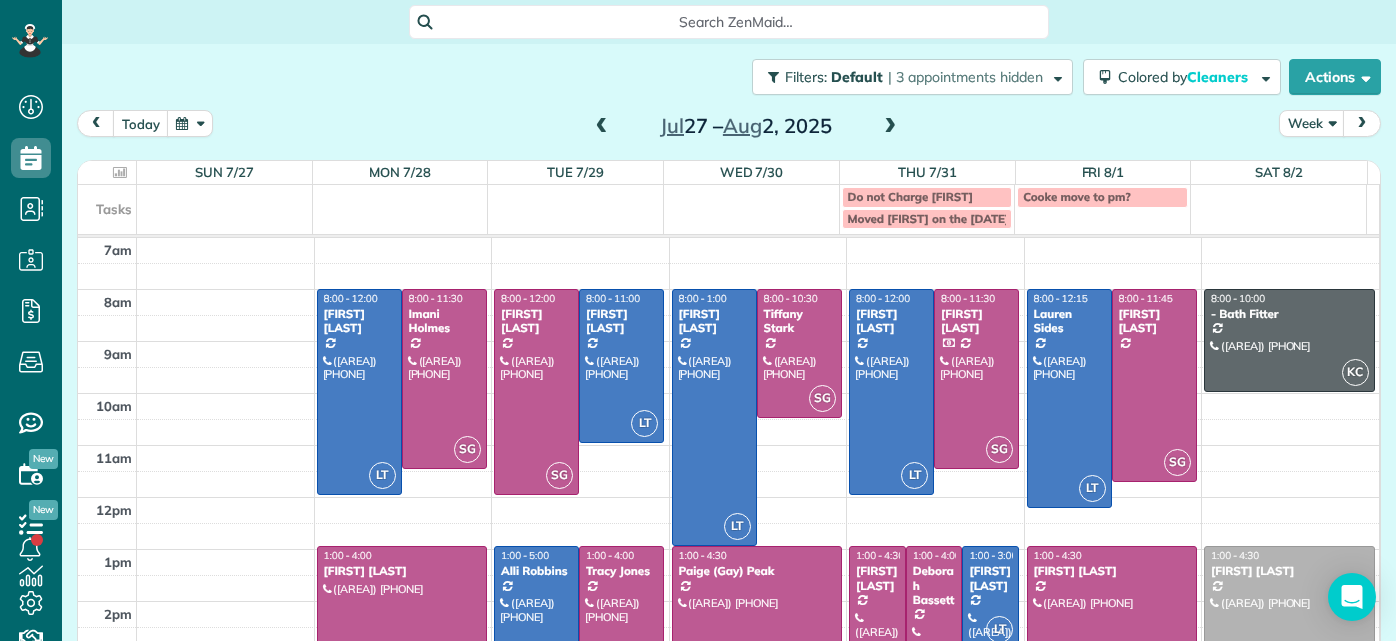 scroll, scrollTop: 0, scrollLeft: 0, axis: both 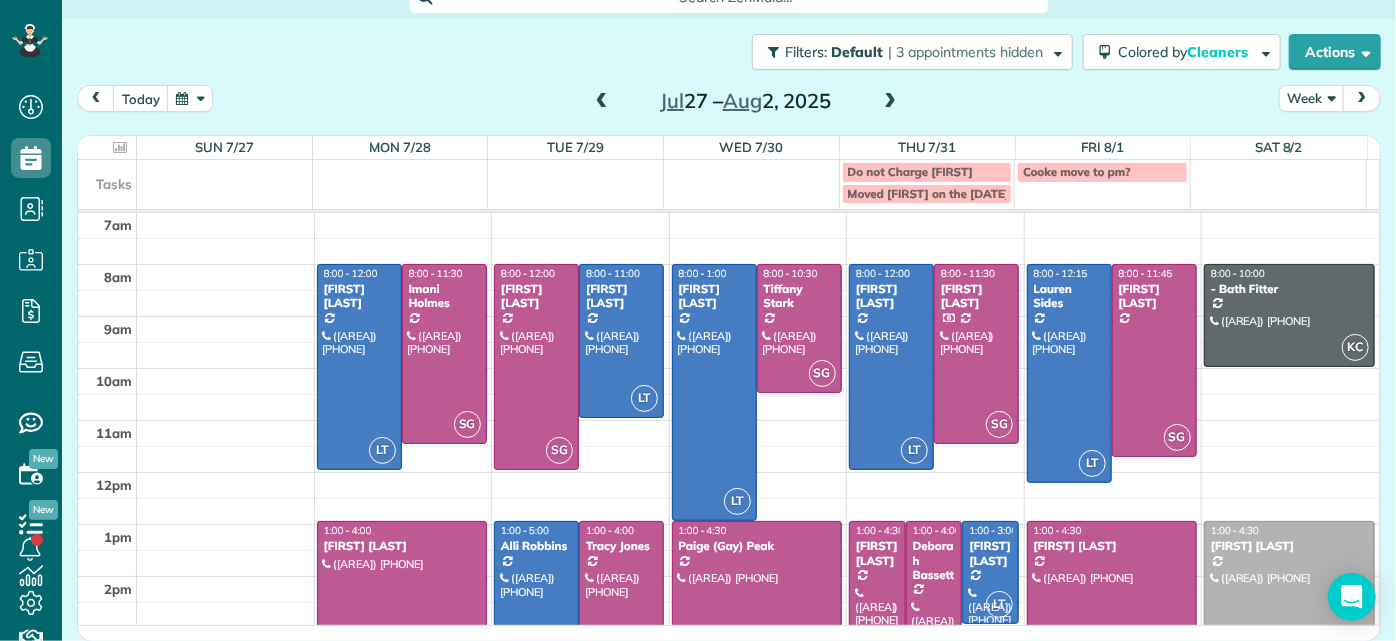 click at bounding box center [602, 102] 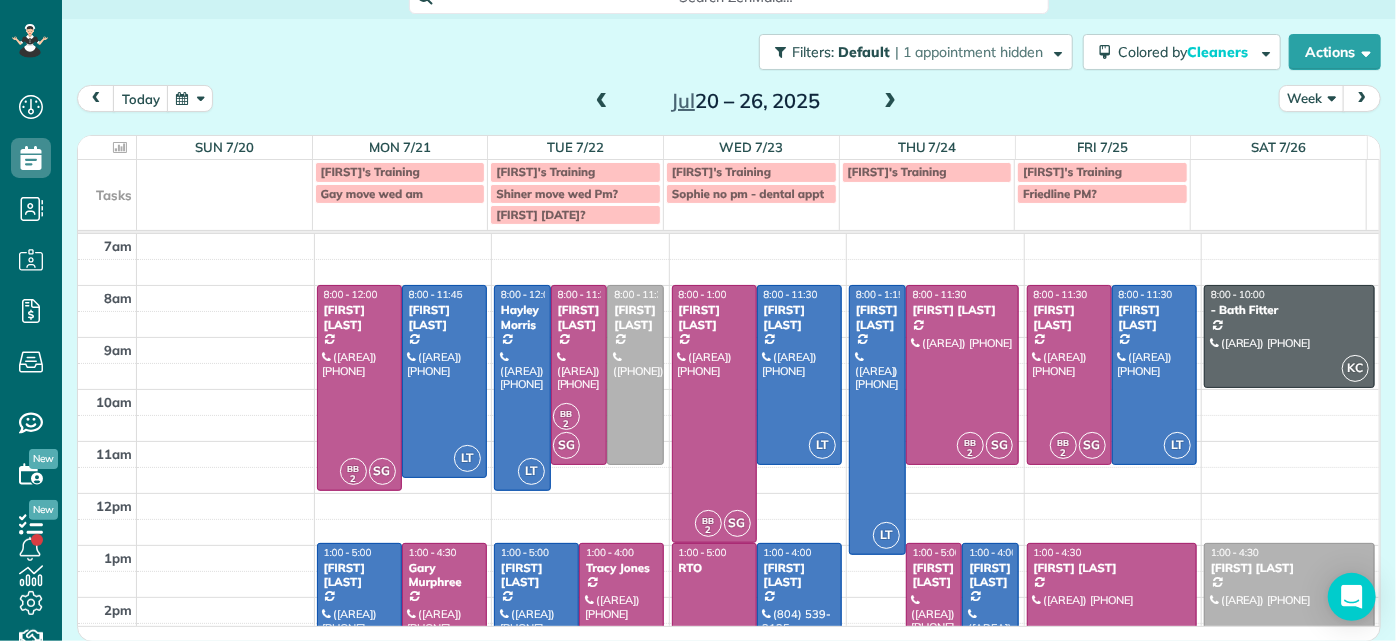 click at bounding box center [890, 102] 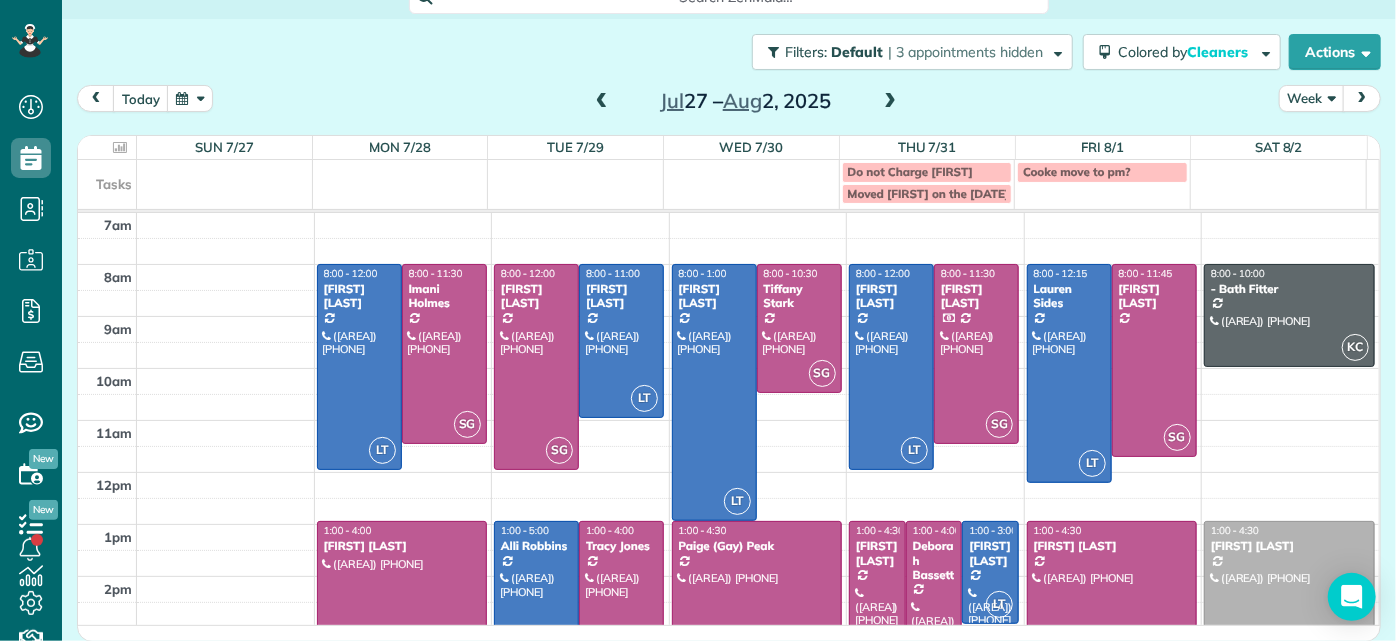 click at bounding box center [890, 102] 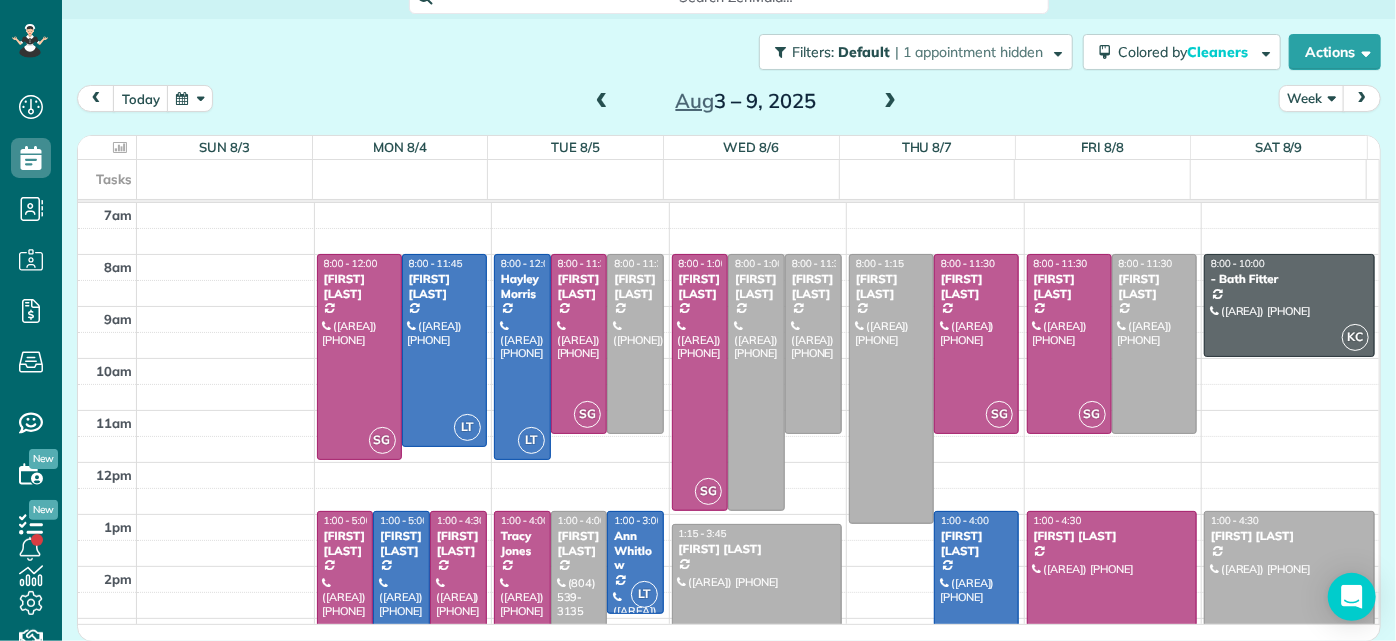 click at bounding box center [602, 102] 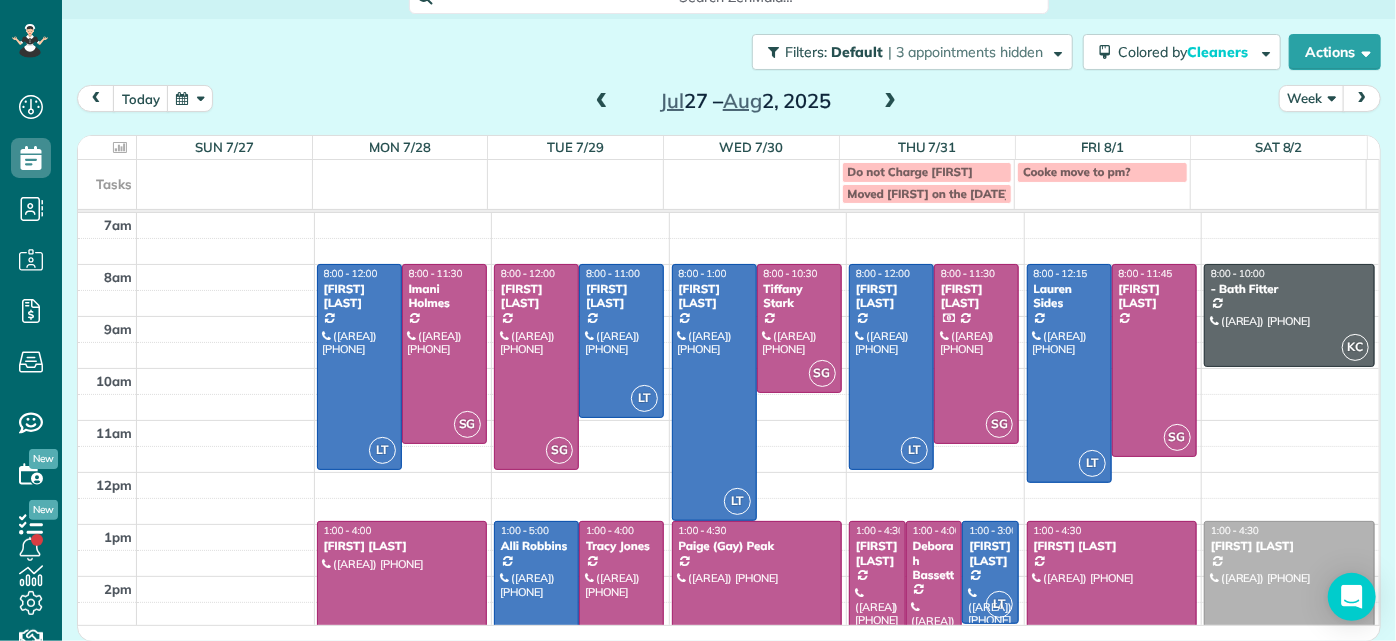 scroll, scrollTop: 0, scrollLeft: 0, axis: both 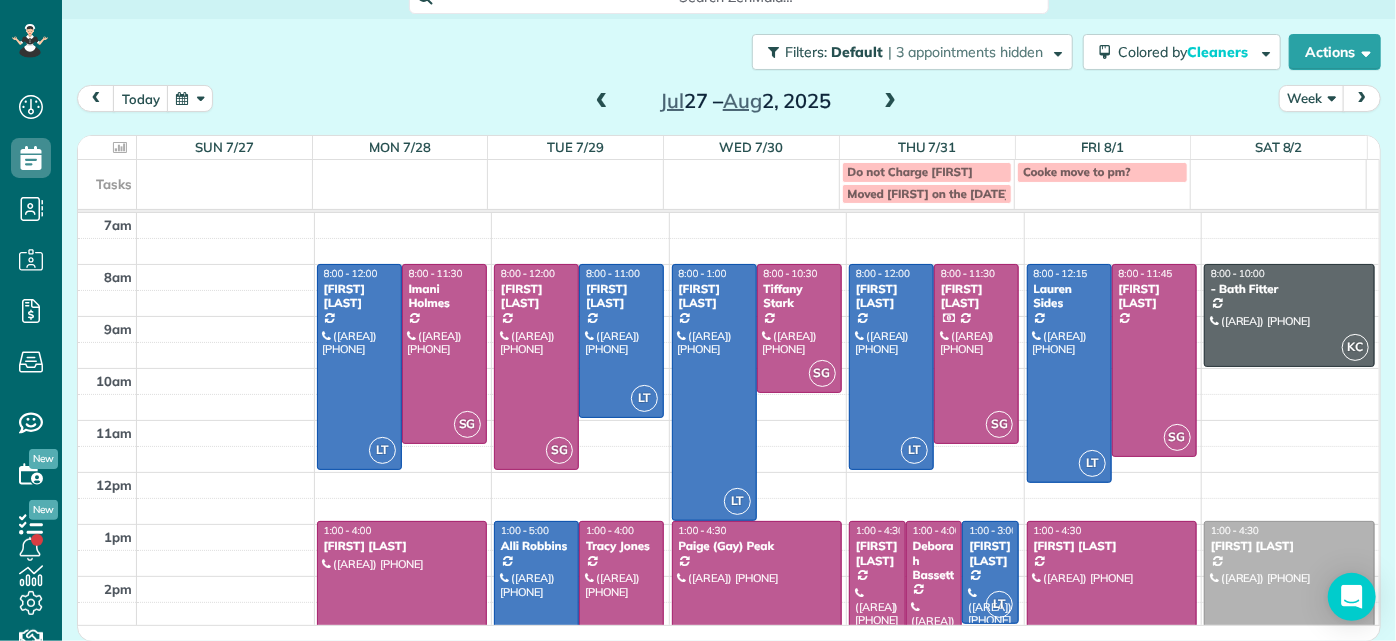 click at bounding box center [602, 102] 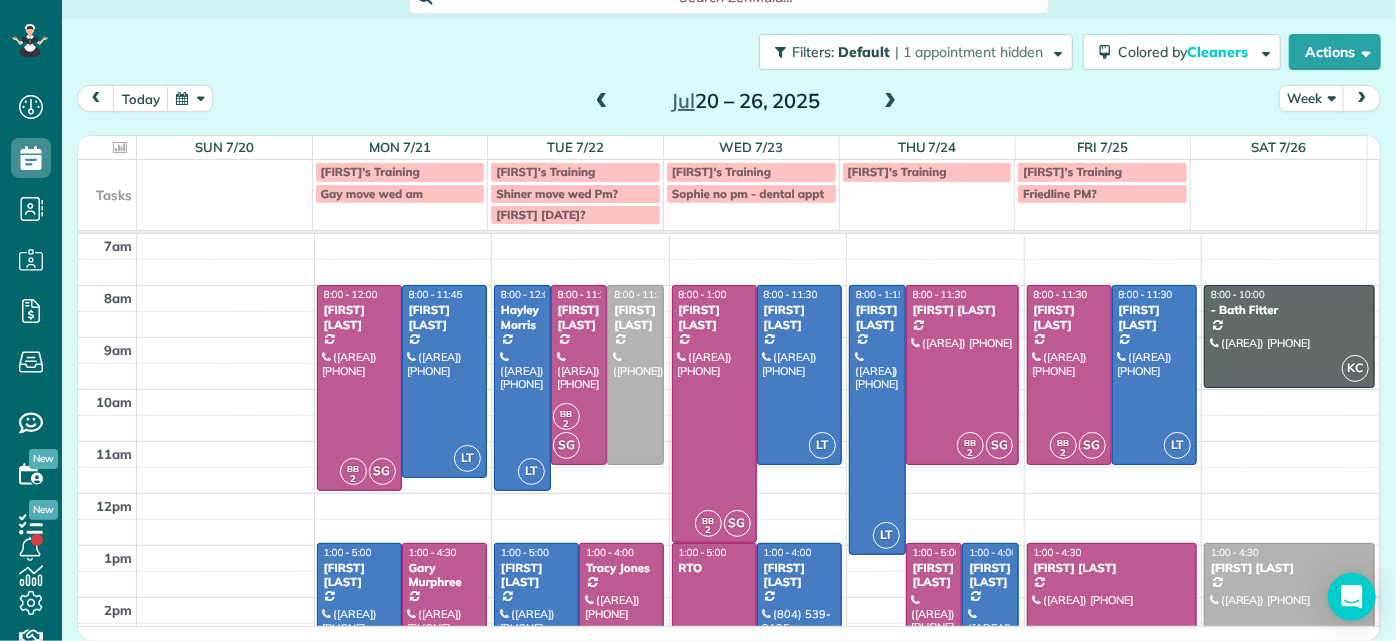 click at bounding box center [890, 102] 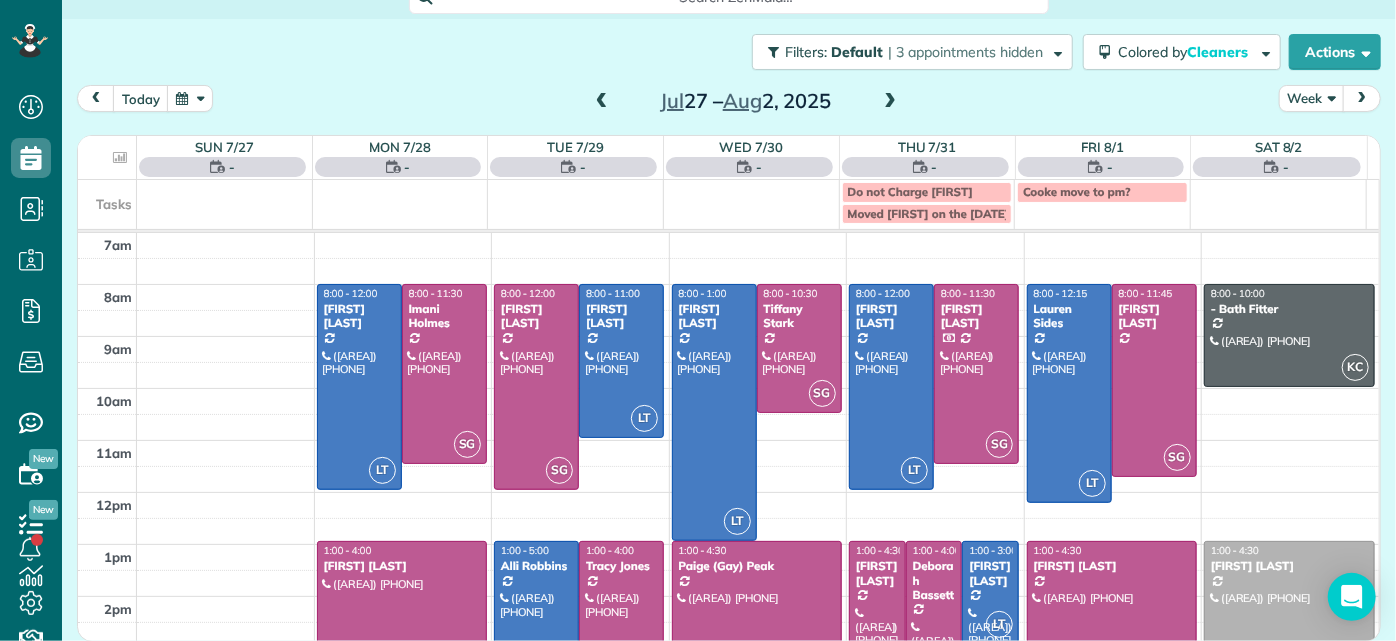 click at bounding box center (602, 102) 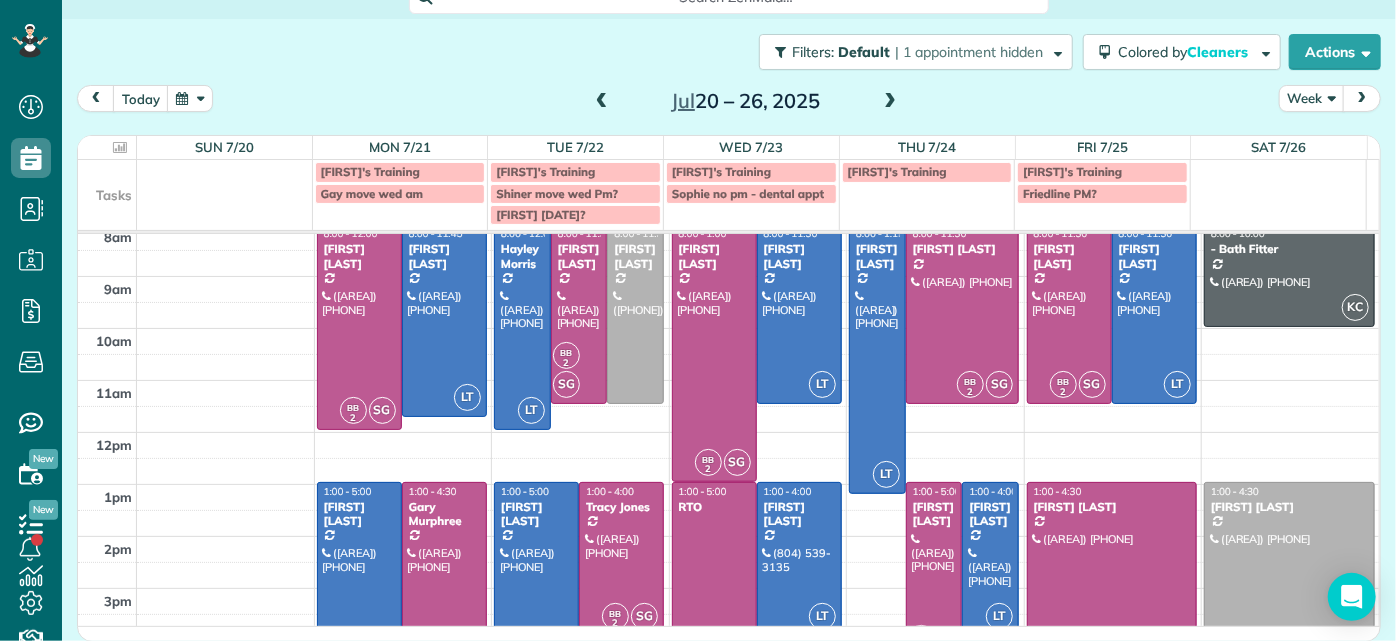 scroll, scrollTop: 0, scrollLeft: 0, axis: both 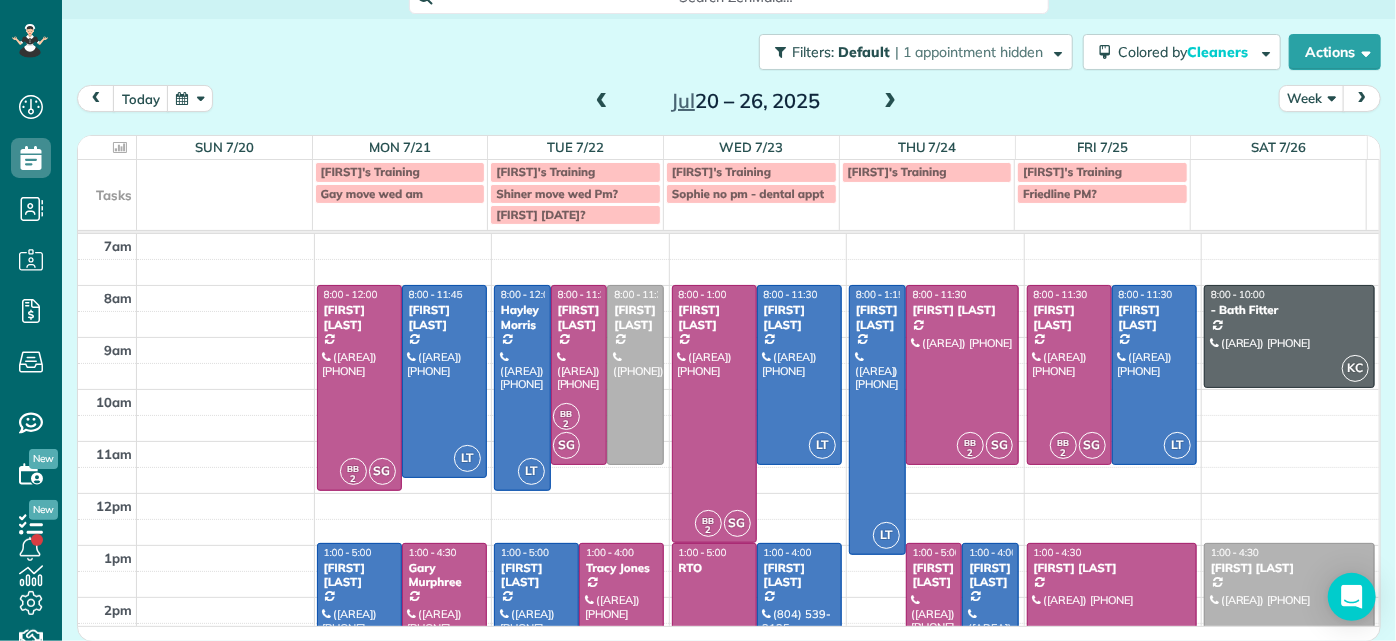 click on "7am 8am 9am 10am 11am 12pm 1pm 2pm 3pm 4pm 5pm BB 2 SG 8:00 - 12:00 Jessica Pizano (860) 833-0605 7867 Hampton Forest Lane Chesterfield, VA 23832 LT 8:00 - 11:45 Chris Seamon (804) 349-4891 2329 Farrand Drive Henrico, VA 23231 LT 1:00 - 5:00 Emma Arata (434) 249-0050 3014 Noble Avenue Richmond, Virginia 23222 BB 2 SG 1:00 - 4:30 Gary Murphree (804) 240-7617 6228 Ellis Avenue Richmond, VA 23228 LT 8:00 - 12:00 Hayley Morris (540) 908-0774 5111 Forest Hill Avenue Richmond, VA 23225 BB 2 SG 8:00 - 11:30 Jennifer Johnson (804) 357-0697 4008 Clinton Avenue Richmond, VA 23227 8:00 - 11:30 Molly Szkotak (718) 501-4015 3506 Hanover Avenue Richmond, VA 23221 LT 1:00 - 5:00 Katie Fraker (603) 781-1667 2805 Glen Gary Drive Richmond, VA 23233 BB 2 SG 1:00 - 4:00 Tracy Jones (703) 231-6094 301 Virginia Street Richmond, VA 23219 BB 2 SG 8:00 - 1:00 Denise Nelson (804) 363-7437 9625 Kingussle Lane Richmond, VA 23236 LT 8:00 - 11:30 Tom Gay (804) 216-1857 24 Libbie Avenue Richmond, VA 23226 SG 1:00 - 5:00 RTO LT 1:00 - 4:00" at bounding box center [728, 519] 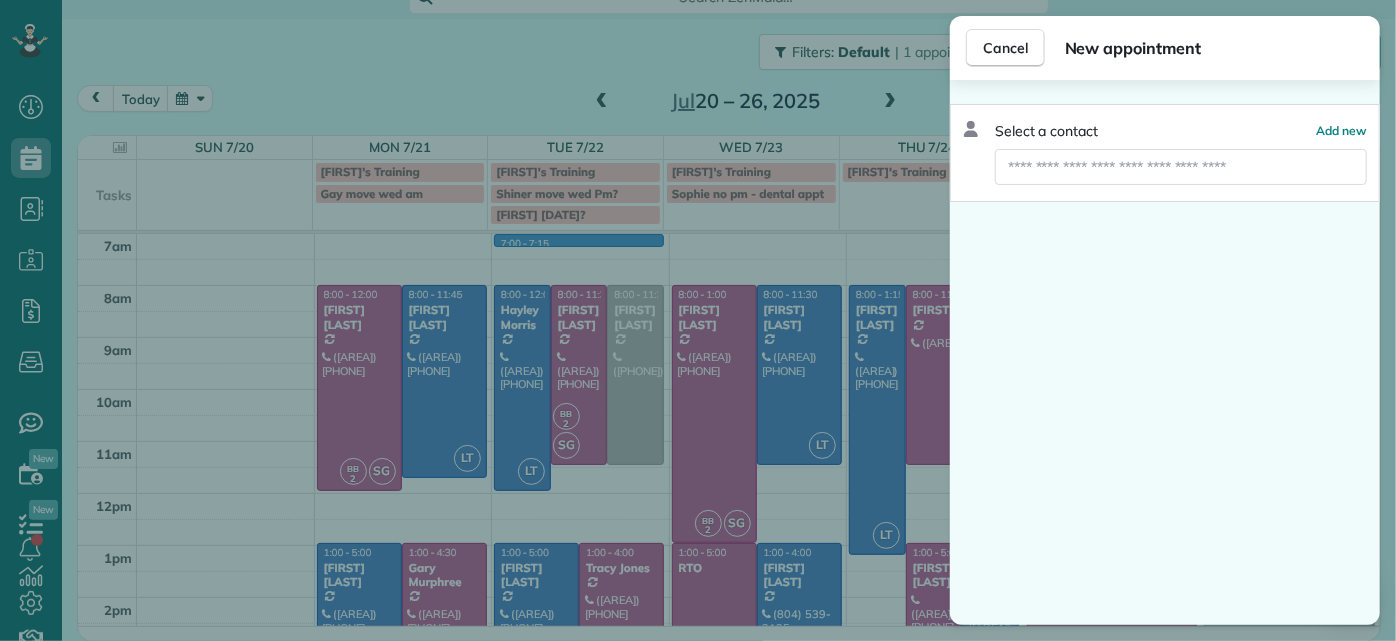 click on "Cancel New appointment Select a contact Add new" at bounding box center (698, 320) 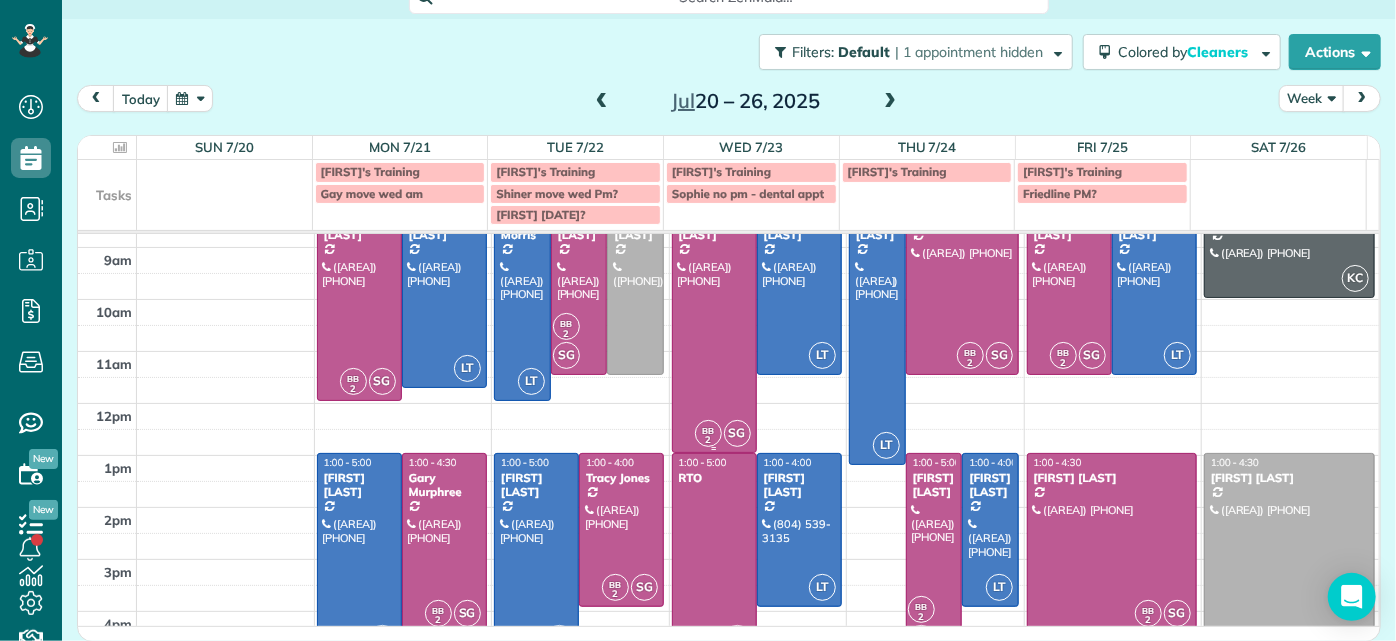 scroll, scrollTop: 0, scrollLeft: 0, axis: both 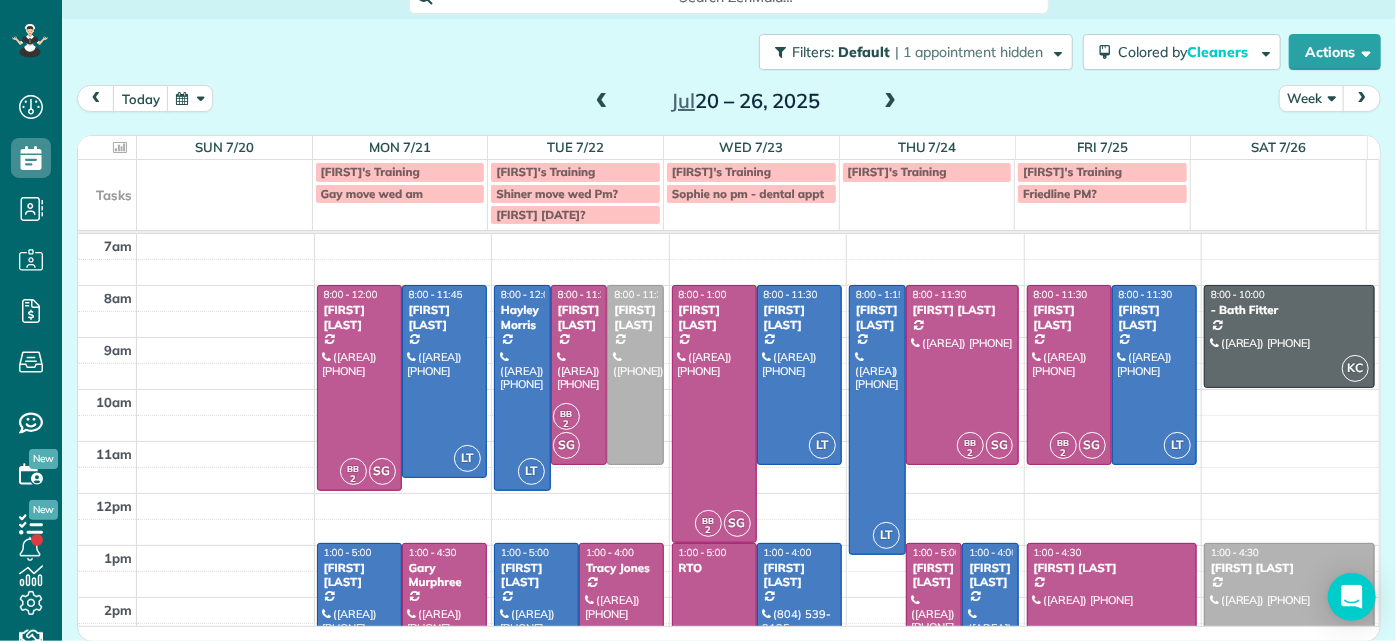 click at bounding box center (602, 102) 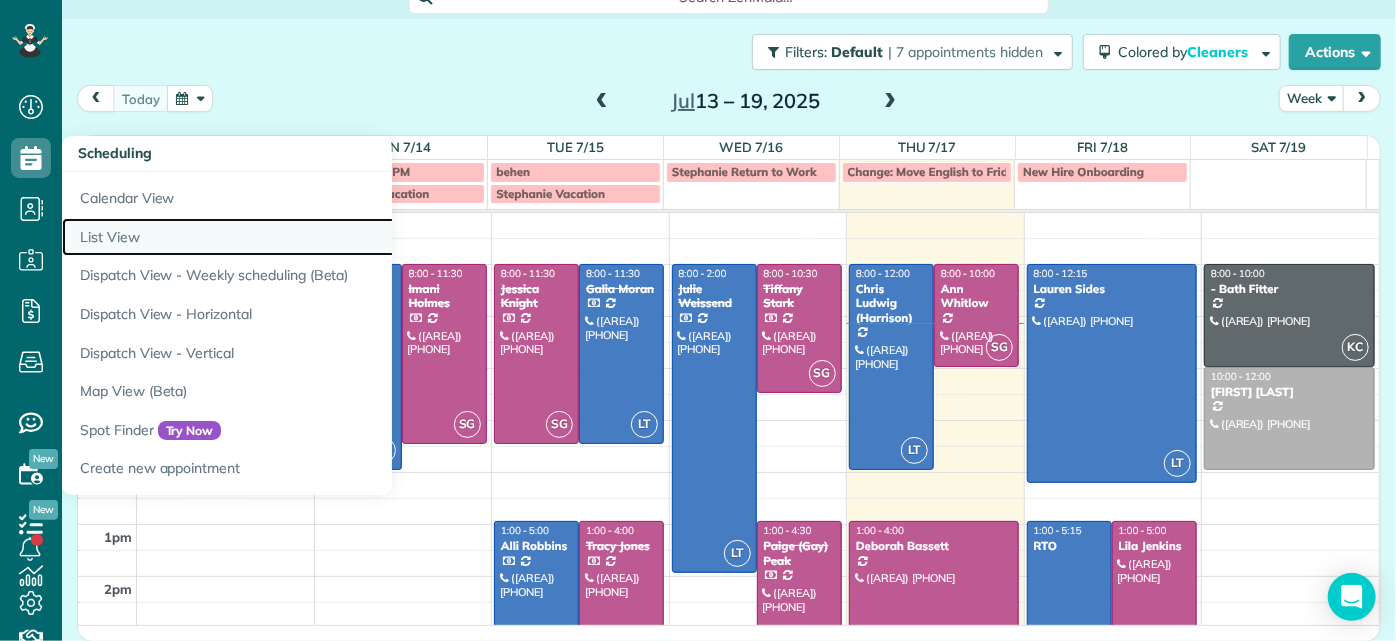 click on "List View" at bounding box center [312, 237] 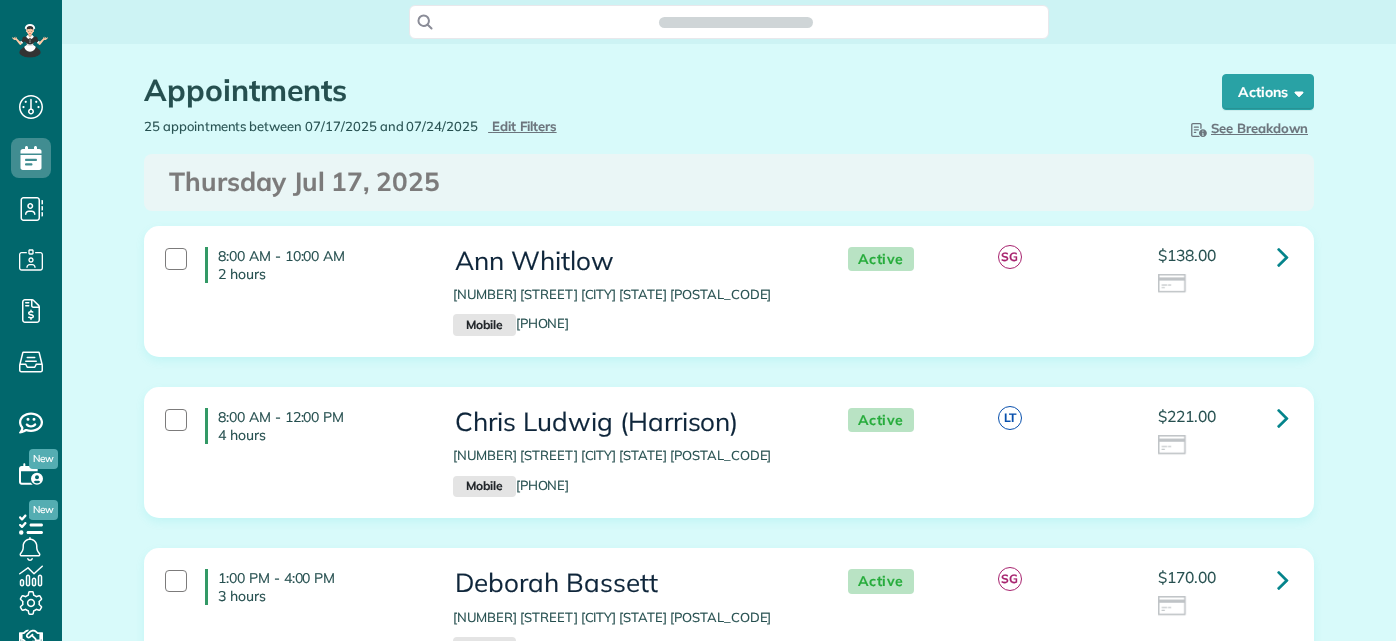 scroll, scrollTop: 0, scrollLeft: 0, axis: both 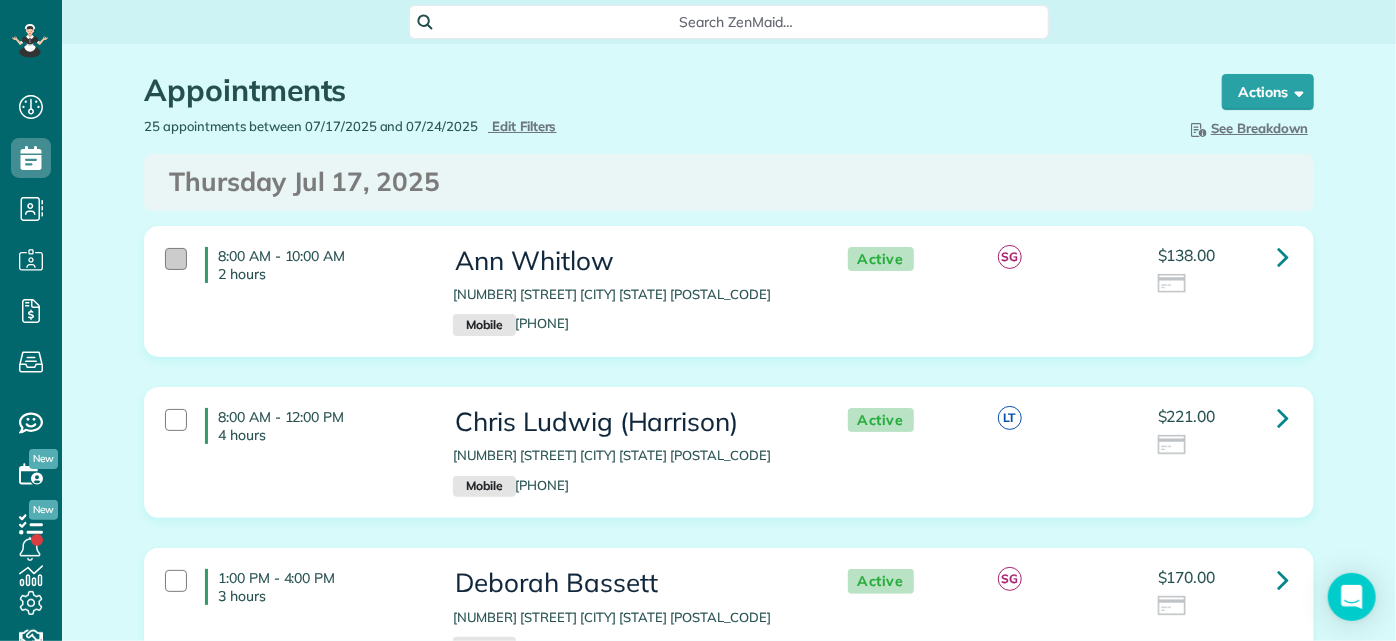 click on "8:00 AM - 10:00 AM
2 hours" at bounding box center [294, 265] 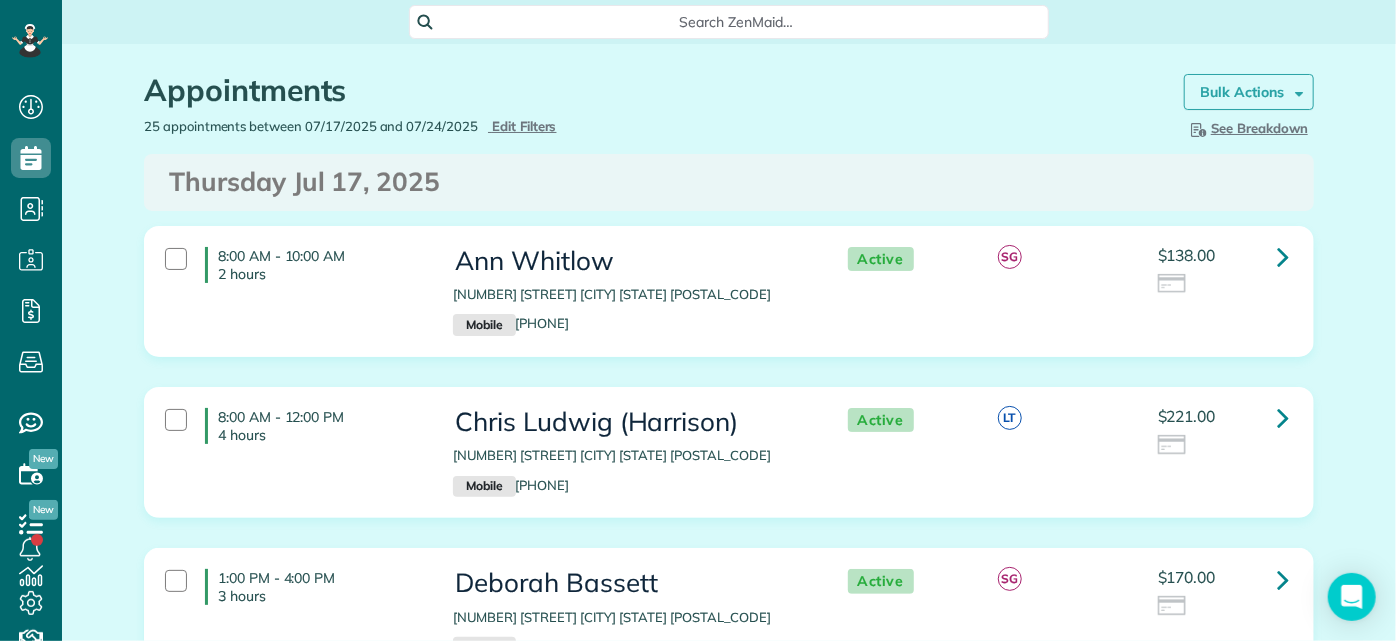 click on "Bulk Actions" at bounding box center [1249, 92] 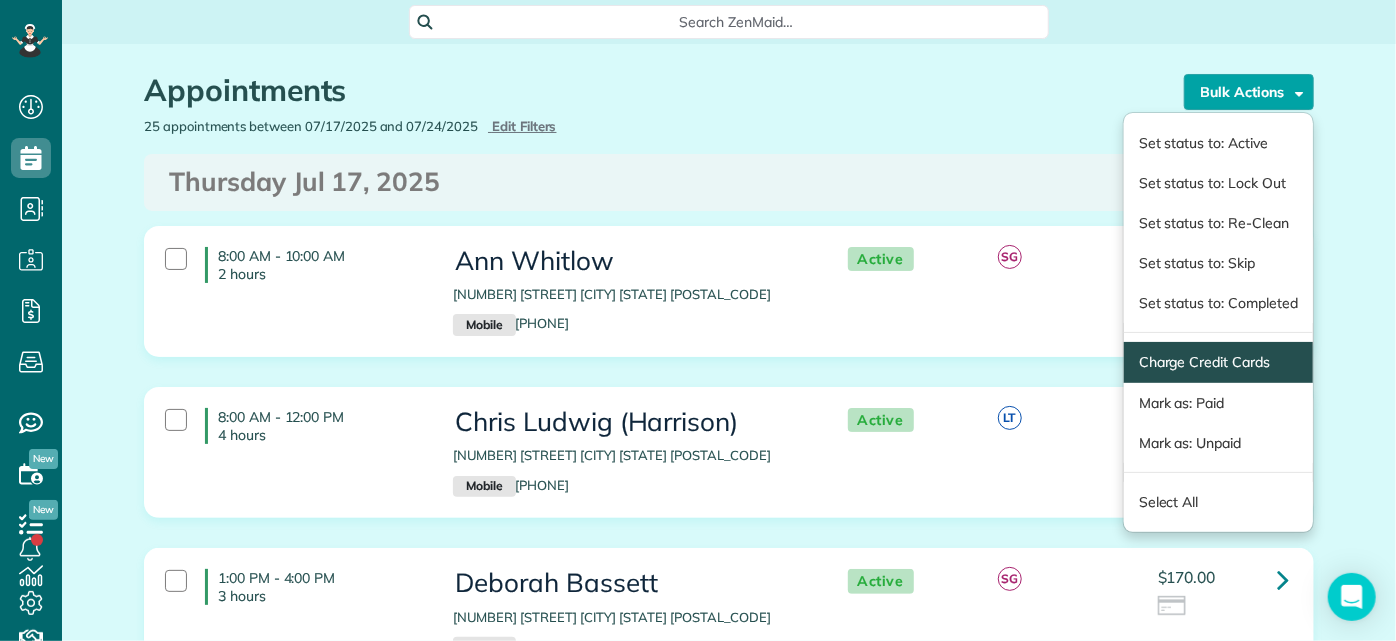 click on "Charge Credit Cards" at bounding box center [1218, 362] 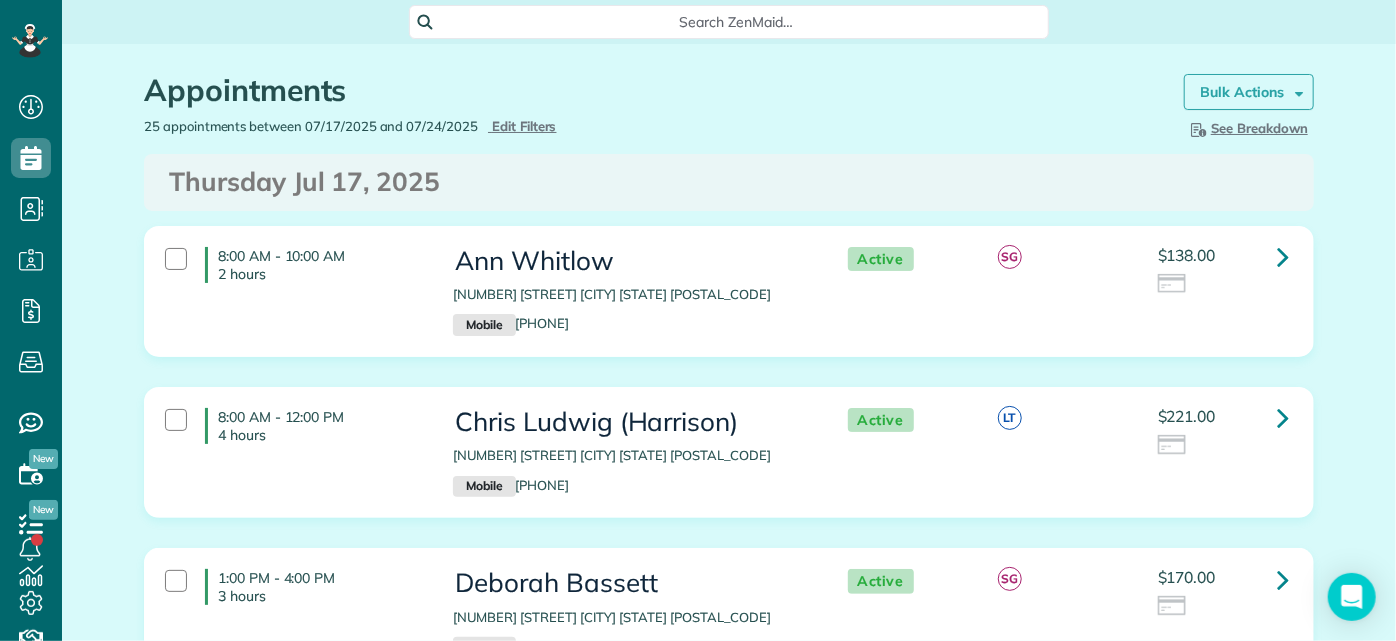 click on "Bulk Actions" at bounding box center [1242, 92] 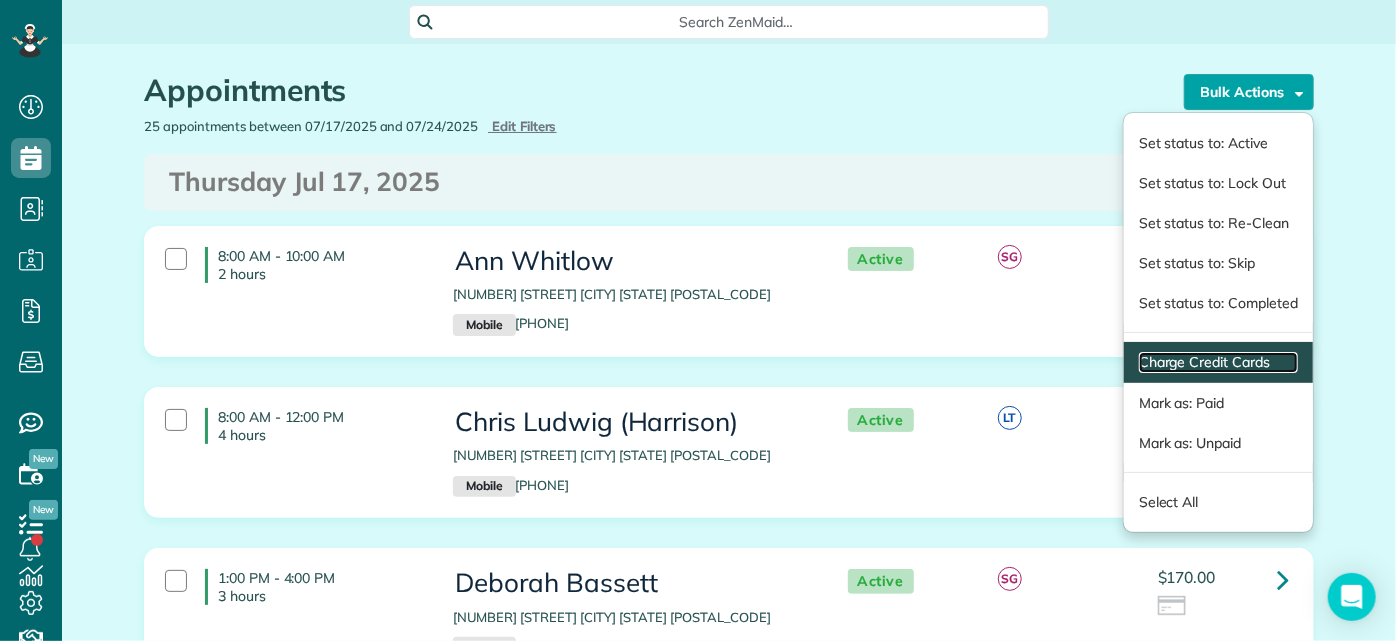 click on "Charge Credit Cards" at bounding box center (1218, 362) 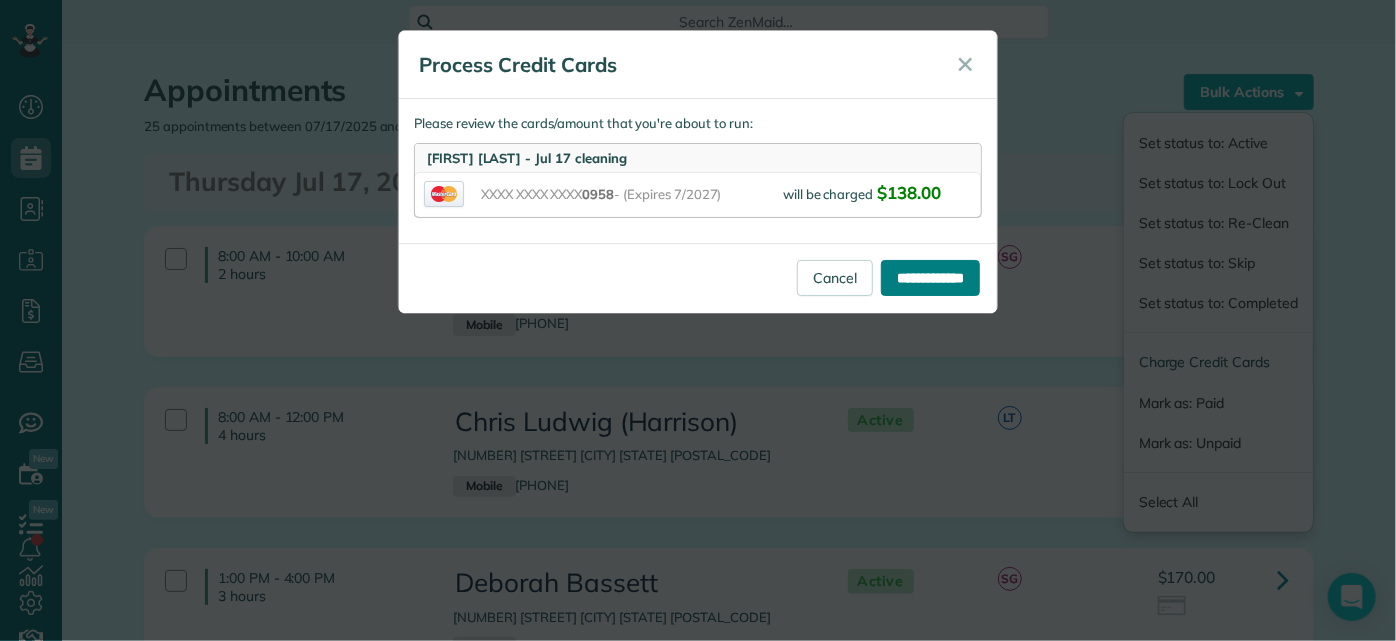 click on "**********" at bounding box center [930, 278] 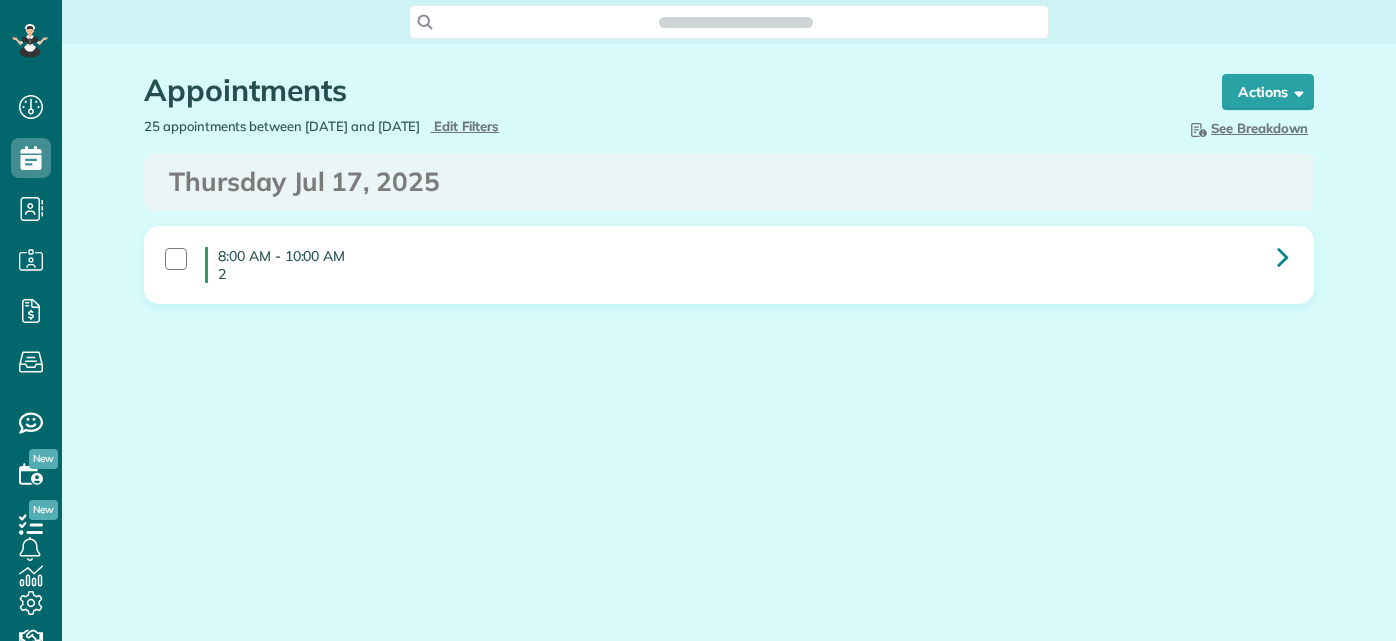 scroll, scrollTop: 0, scrollLeft: 0, axis: both 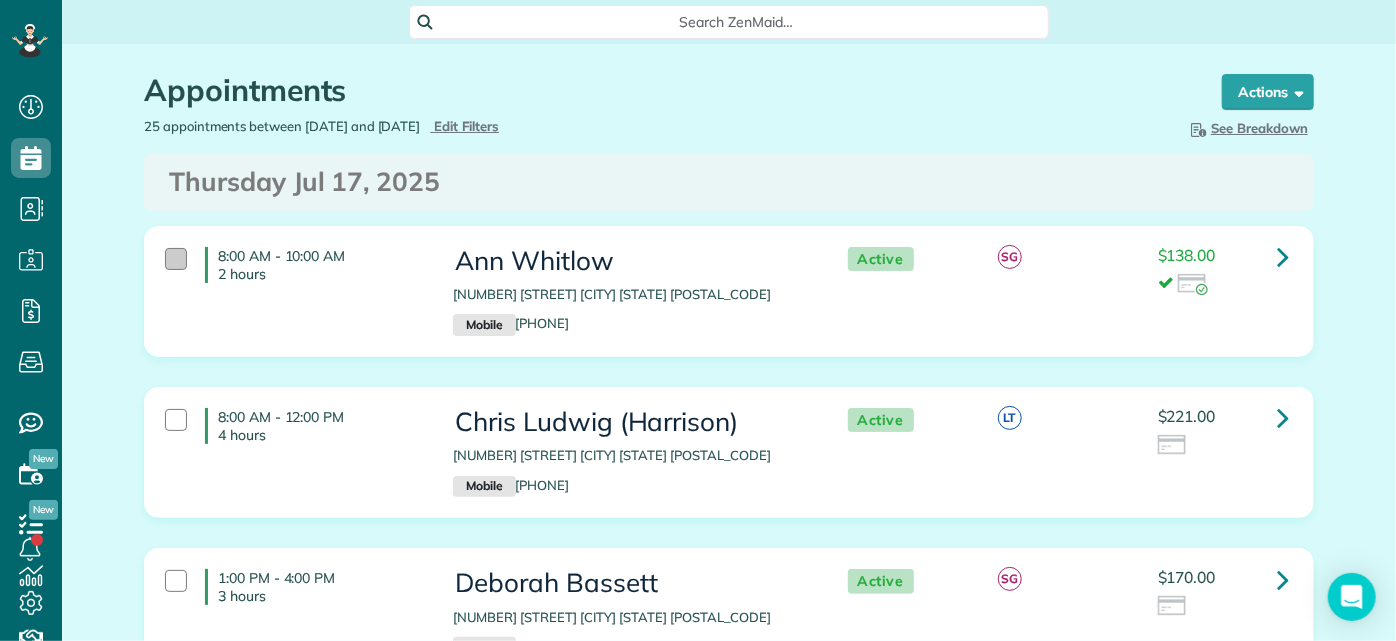 click on "8:00 AM - 10:00 AM
2 hours" at bounding box center [294, 265] 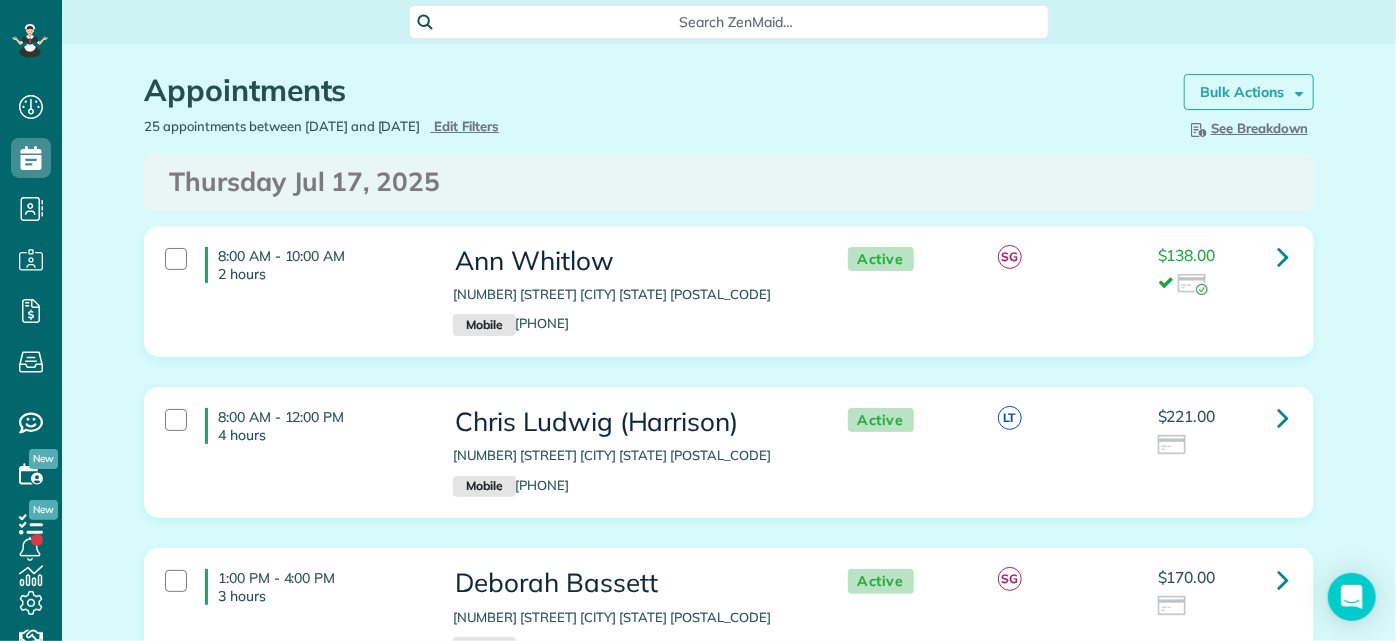 click at bounding box center [1295, 91] 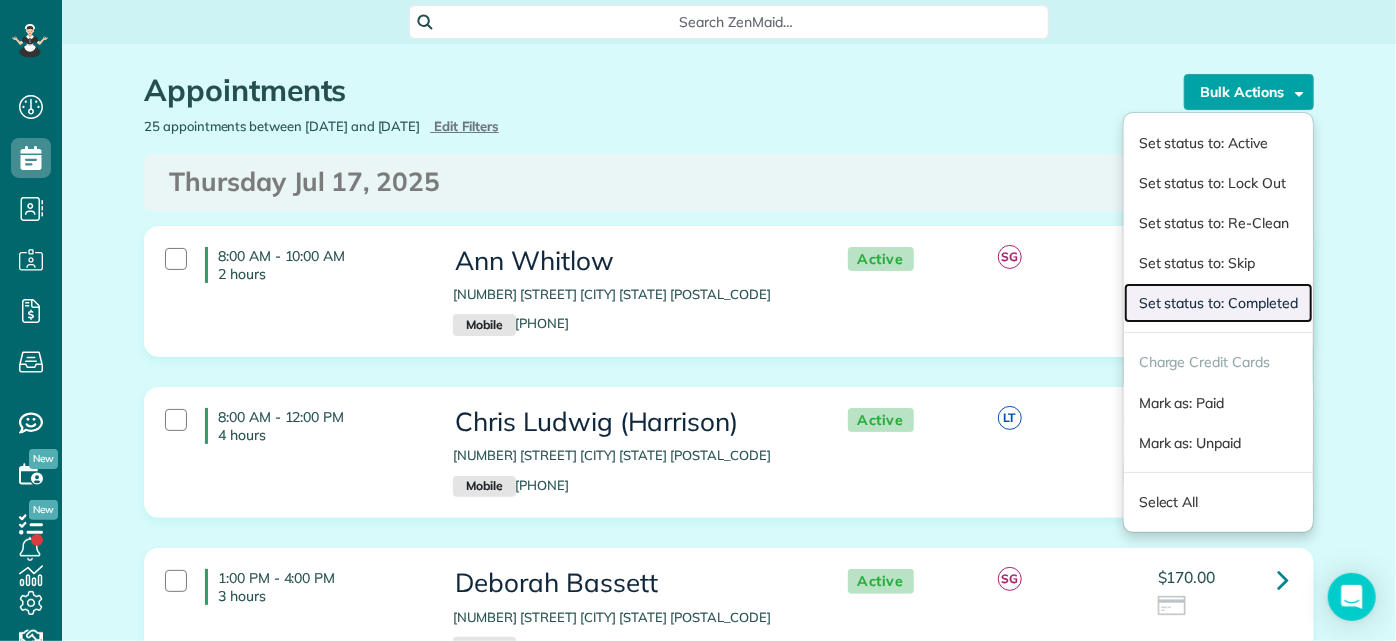 click on "Set status to: Completed" at bounding box center [1218, 303] 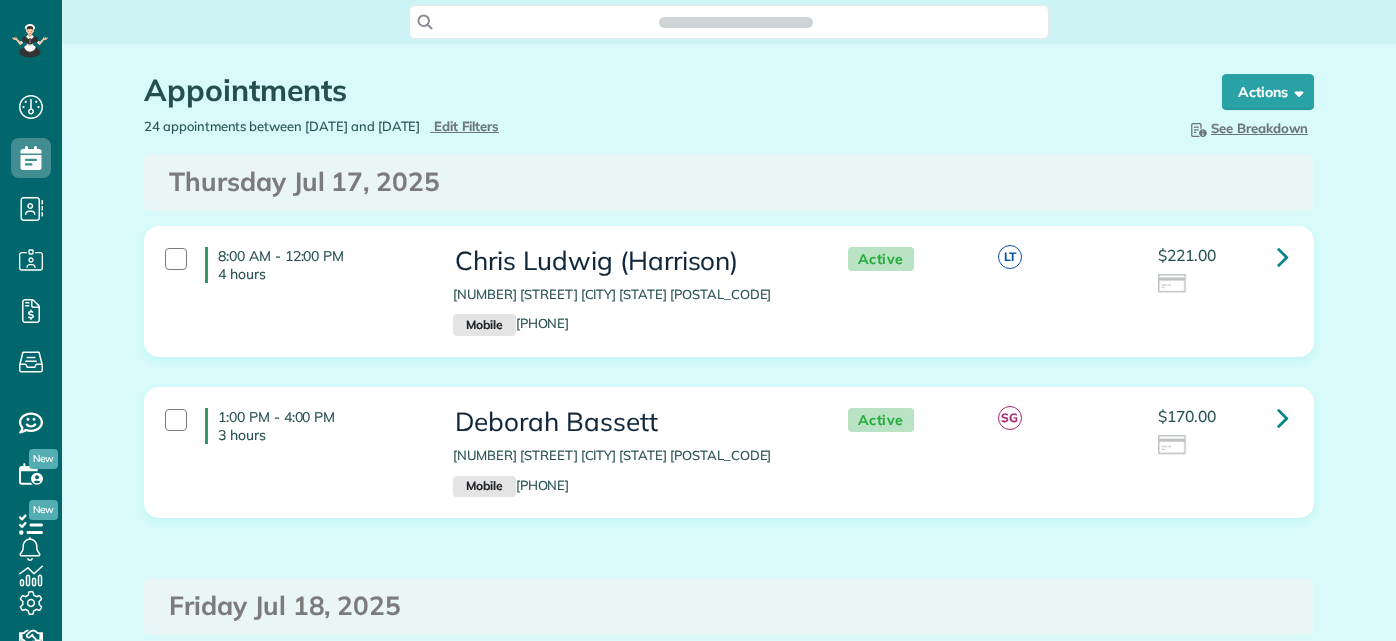scroll, scrollTop: 0, scrollLeft: 0, axis: both 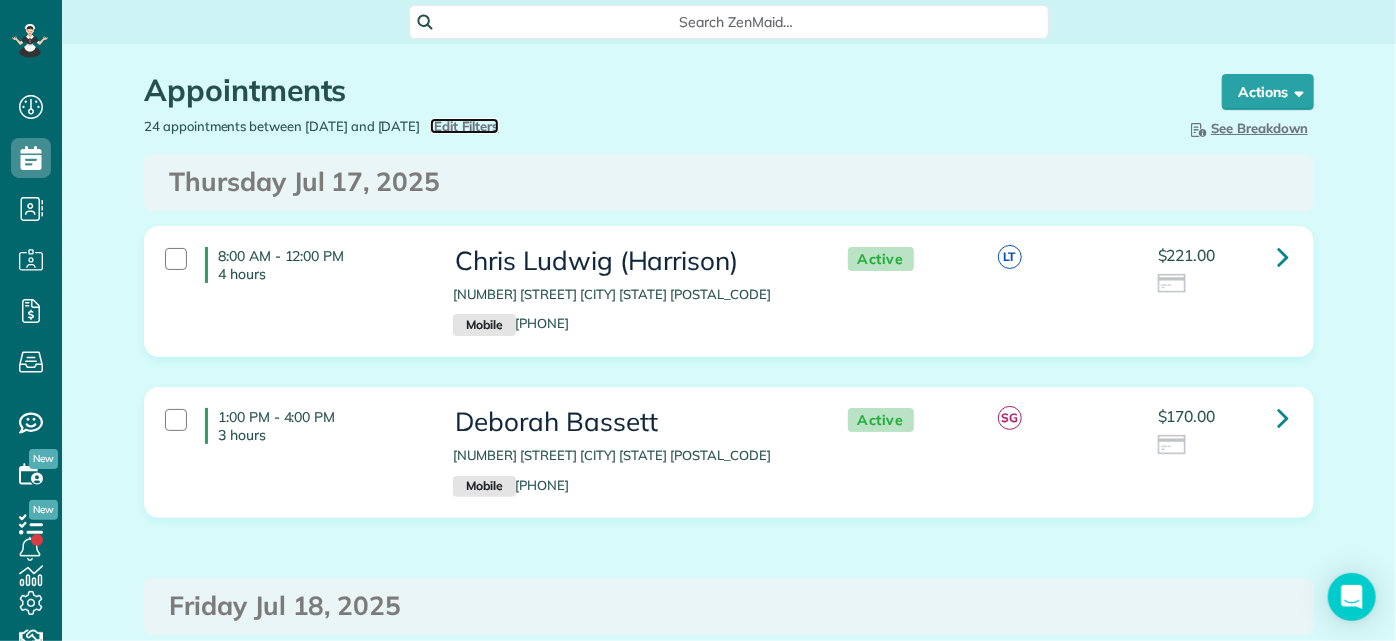 click on "Edit Filters" at bounding box center (466, 126) 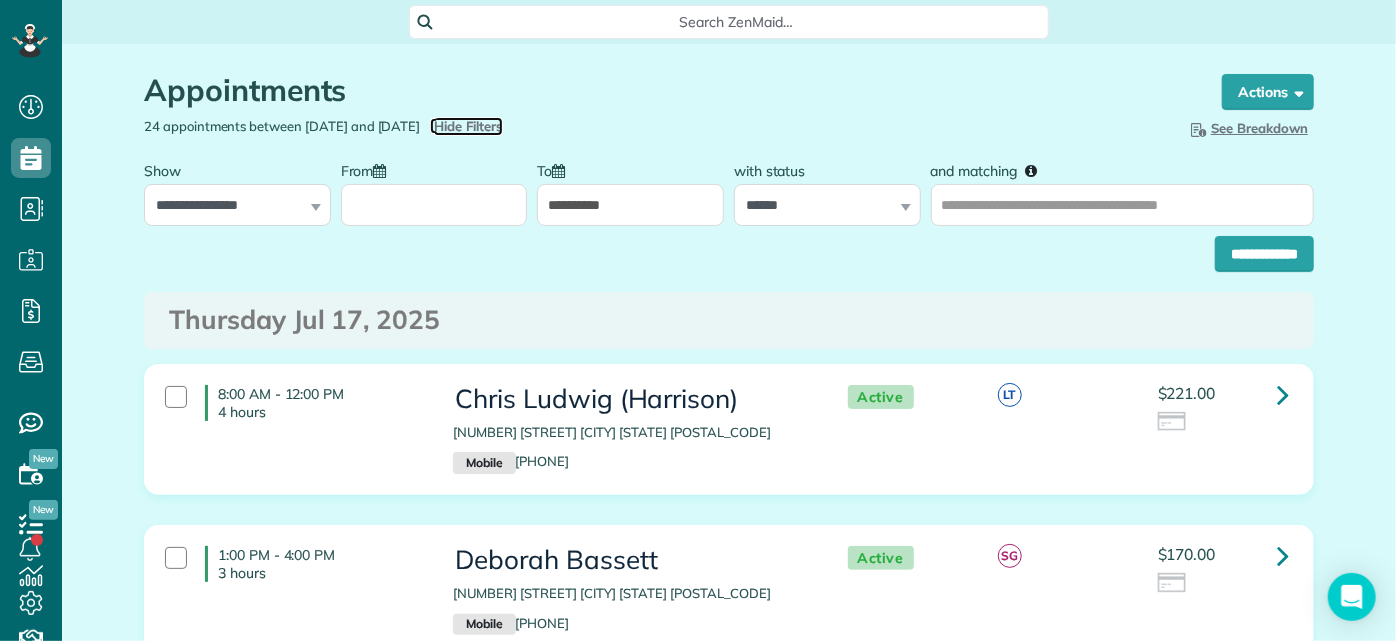 click on "Hide Filters" at bounding box center (468, 126) 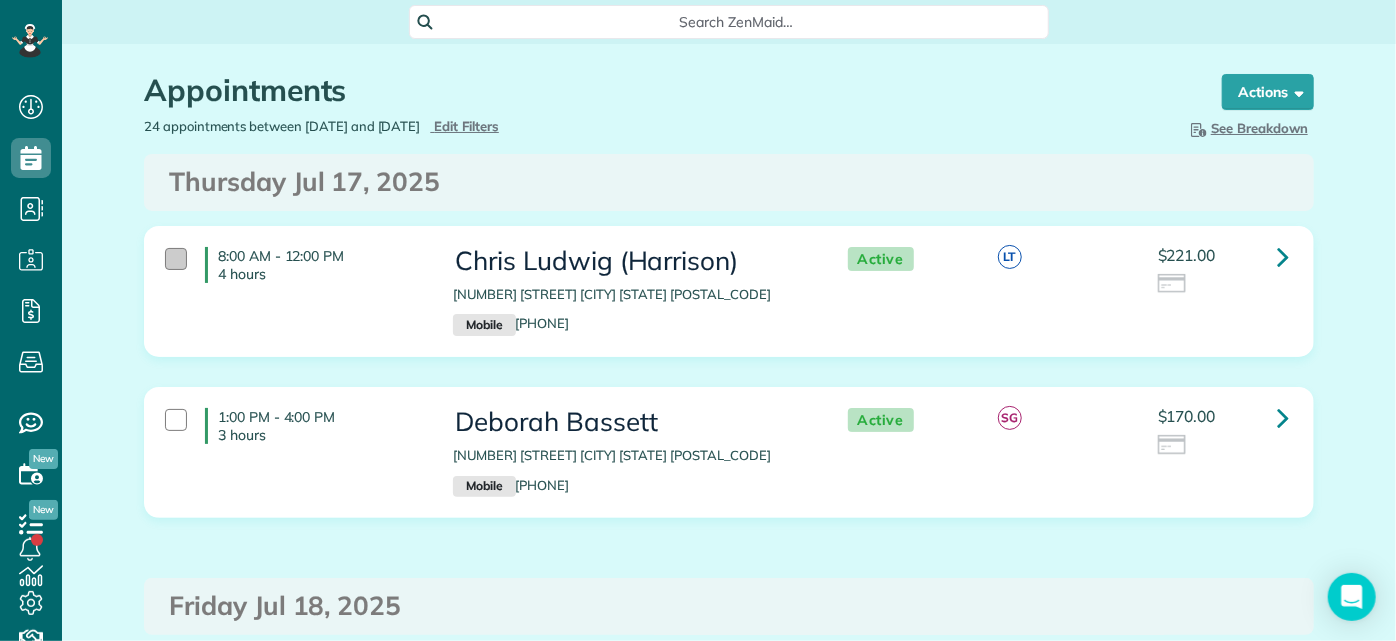 click at bounding box center [176, 259] 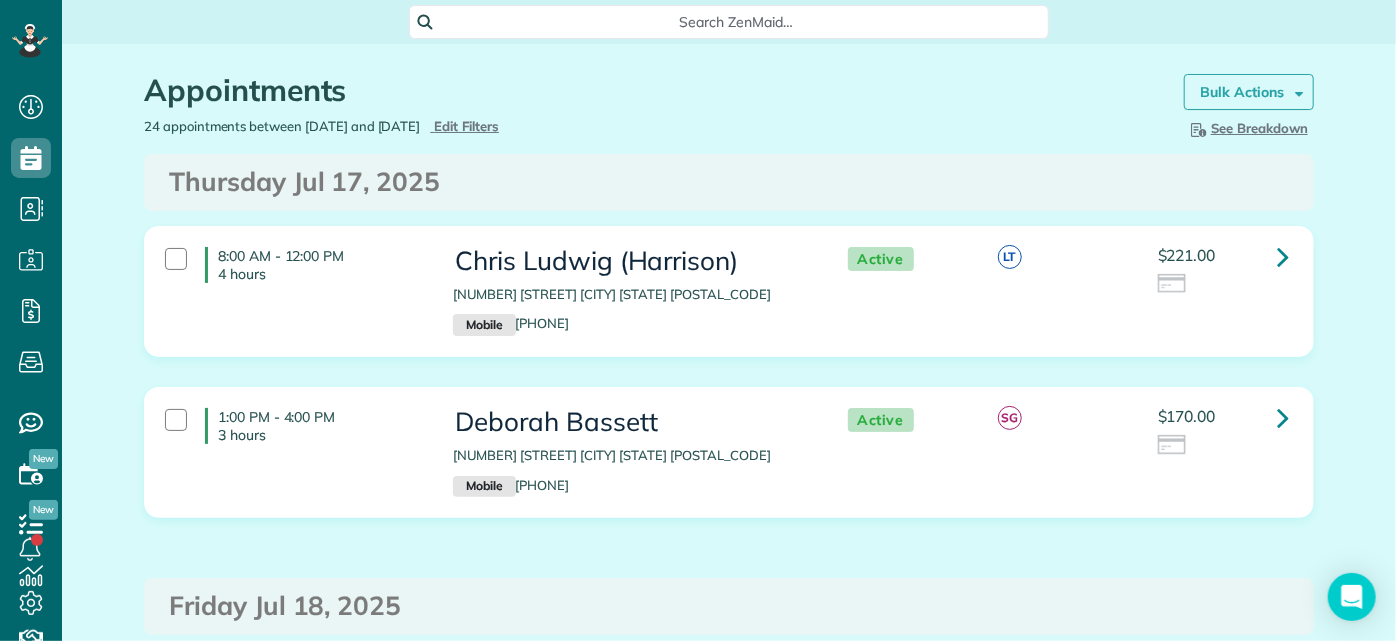 click on "Bulk Actions" at bounding box center [1242, 92] 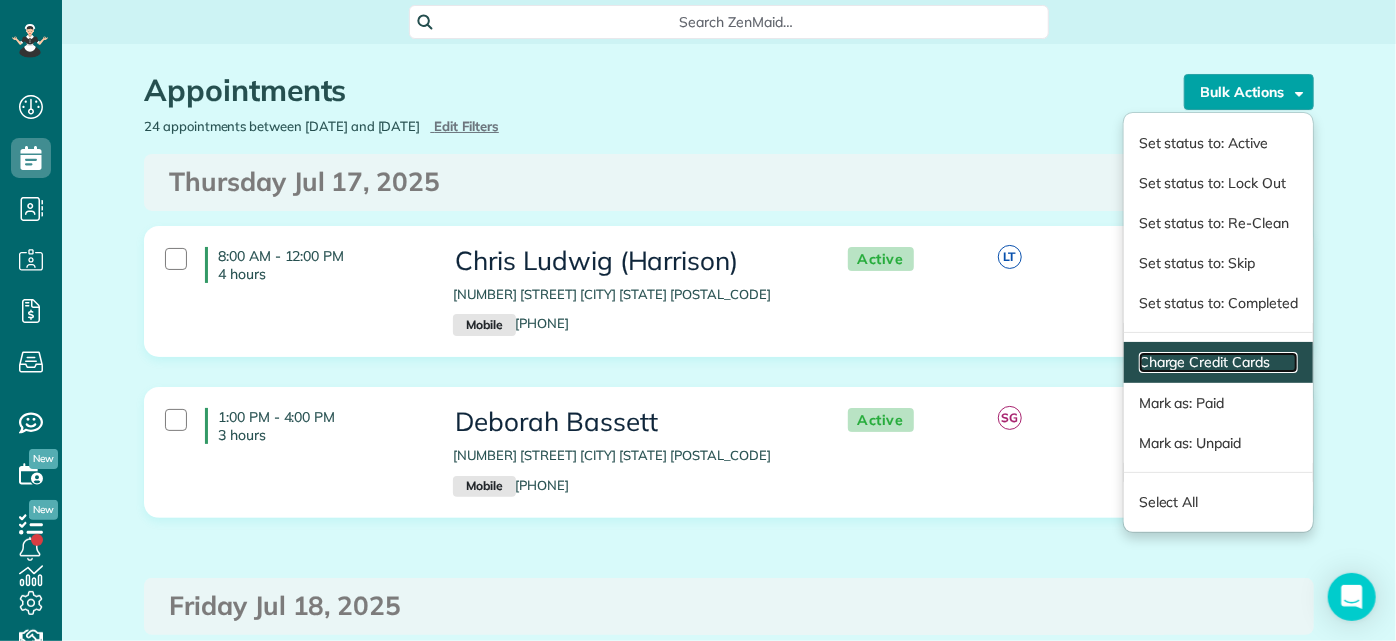 click on "Charge Credit Cards" at bounding box center (1218, 362) 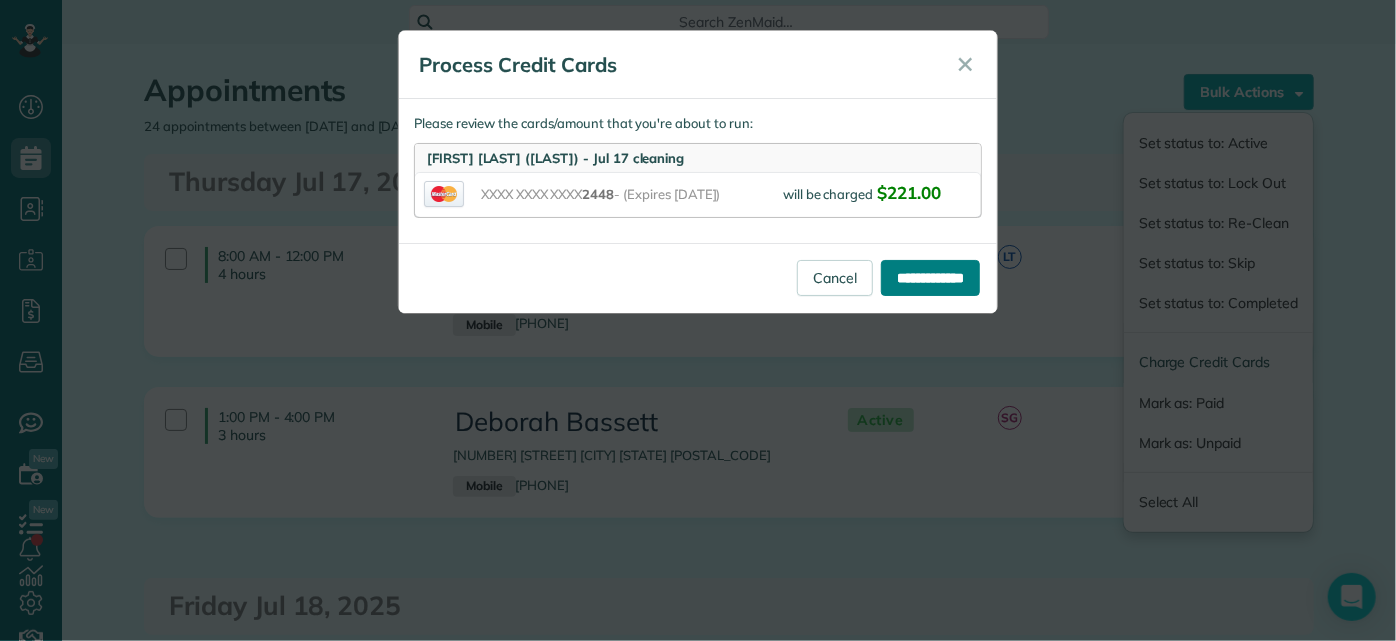 click on "**********" at bounding box center (930, 278) 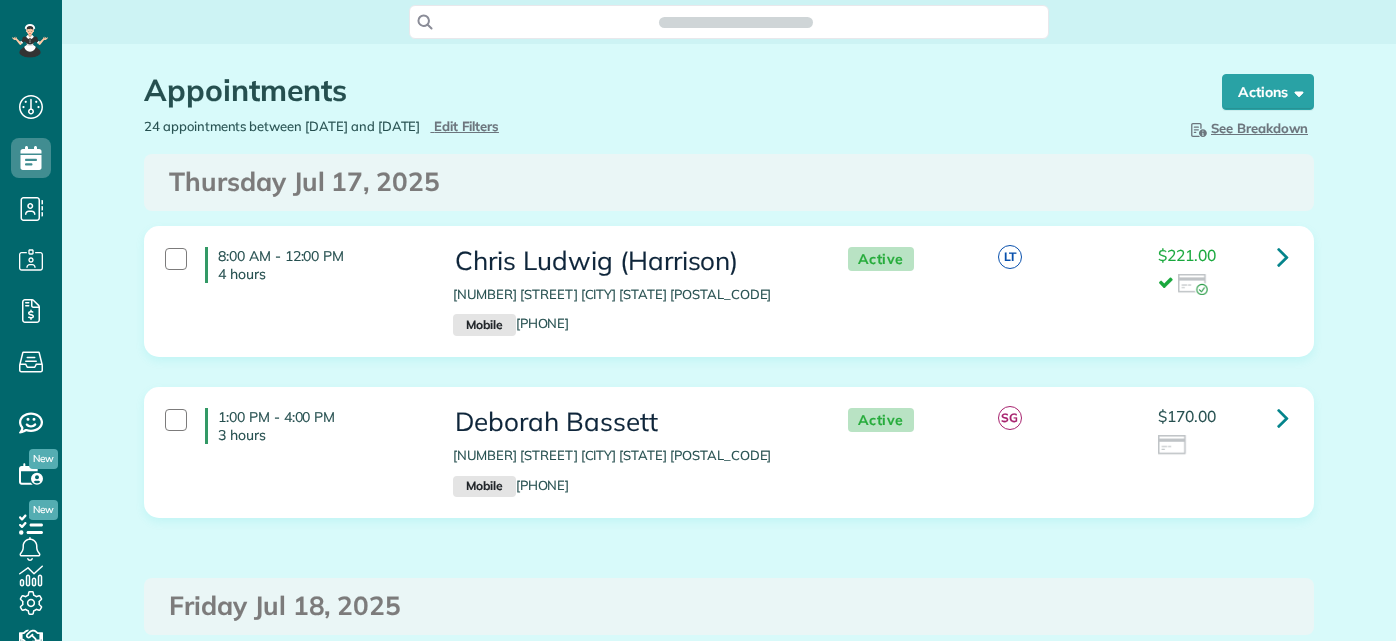 scroll, scrollTop: 0, scrollLeft: 0, axis: both 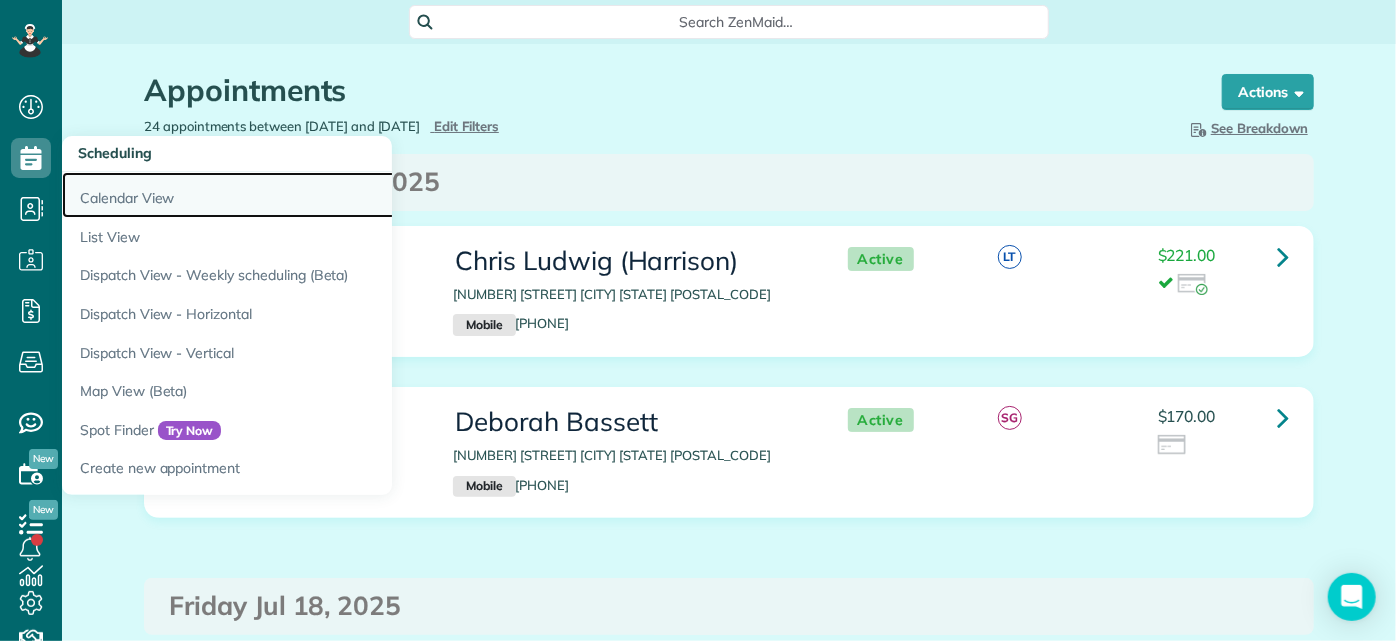 click on "Calendar View" at bounding box center (312, 195) 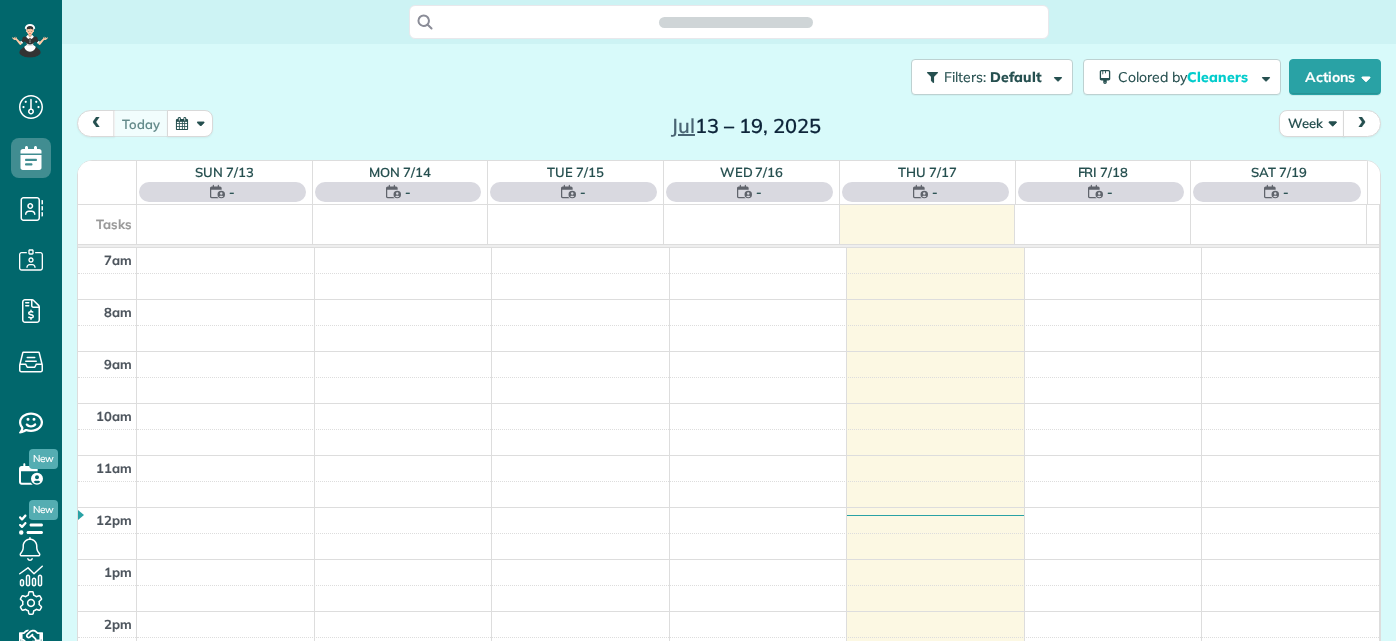 scroll, scrollTop: 0, scrollLeft: 0, axis: both 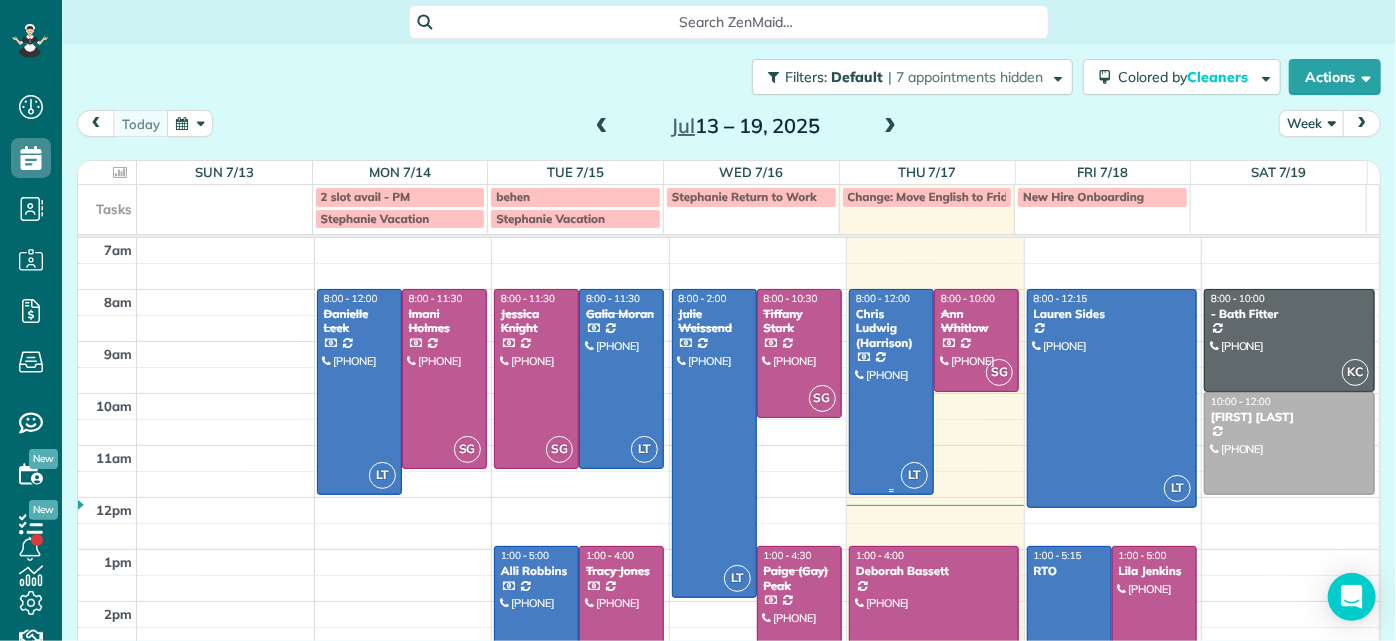 click at bounding box center (891, 392) 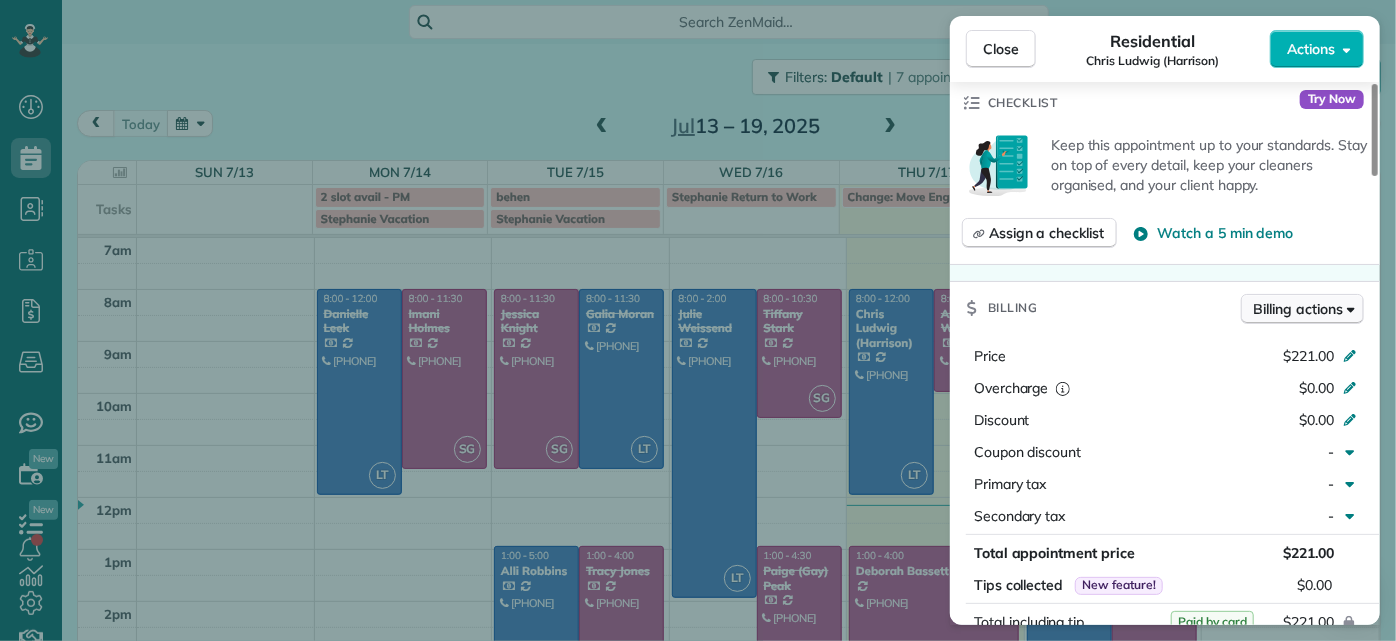 scroll, scrollTop: 727, scrollLeft: 0, axis: vertical 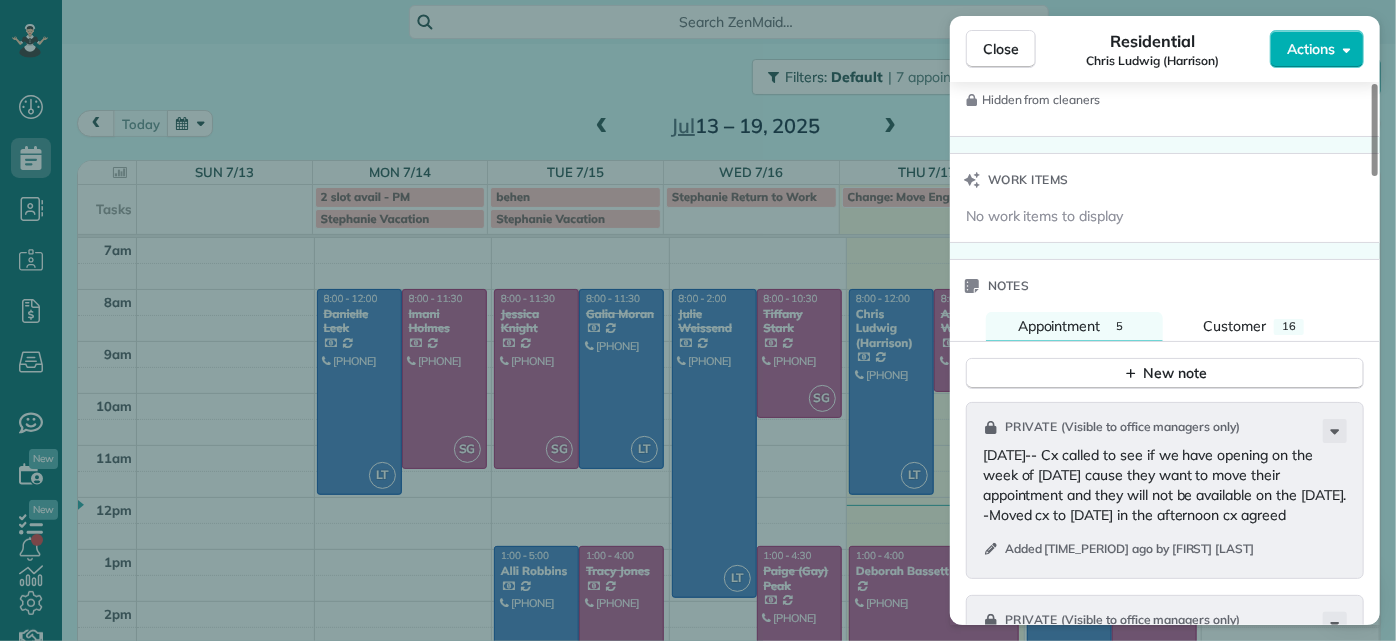click on "Close Residential [FIRST] [LAST] (Harrison) Actions Status Active [FIRST] [LAST] (Harrison) · Open profile Mobile [PHONE] Copy [EMAIL] Copy View Details Residential [DAY], [MONTH] [DAY], [YEAR] ( [TIME_REFERENCE] ) [TIME] [TIME] [DURATION] Repeats every 4 weeks Edit recurring service Previous ([MONTH] [DAY]) Next ([MONTH] [DAY]) [NUMBER] [STREET] [CITY] [STATE] [POSTAL_CODE] Service was not rated yet Setup ratings Cleaners Time in and out Assign Invite Cleaners [FIRST] [LAST] [TIME] [TIME] Checklist Try Now Keep this appointment up to your standards. Stay on top of every detail, keep your cleaners organised, and your client happy. Assign a checklist Watch a 5 min demo Billing Billing actions Price [PRICE] Overcharge [PRICE] Discount [PRICE] Coupon discount - Primary tax - Secondary tax - Total appointment price [PRICE] Tips collected New feature! [PRICE] Paid by card Total including tip [PRICE] Get paid online in no-time! Send an invoice and reward your cleaners with tips Charge customer credit card Man Hours - [NUMBER]" at bounding box center [698, 320] 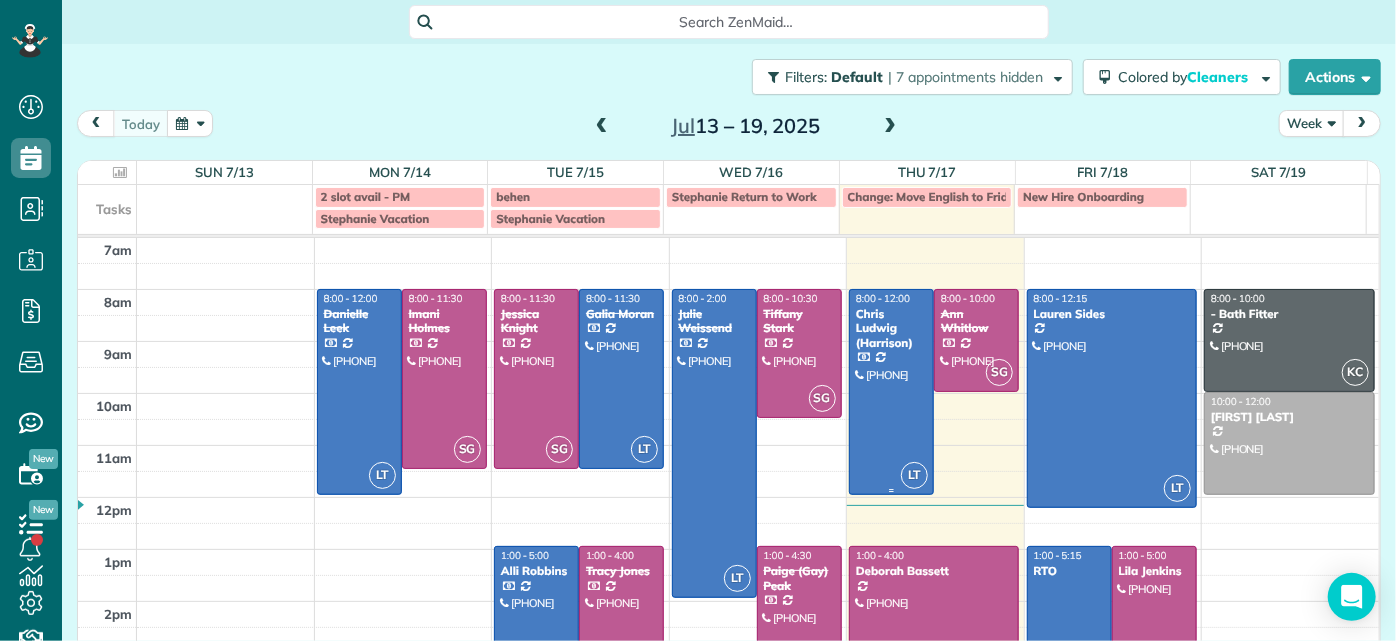 click on "Chris Ludwig (Harrison)" at bounding box center (891, 328) 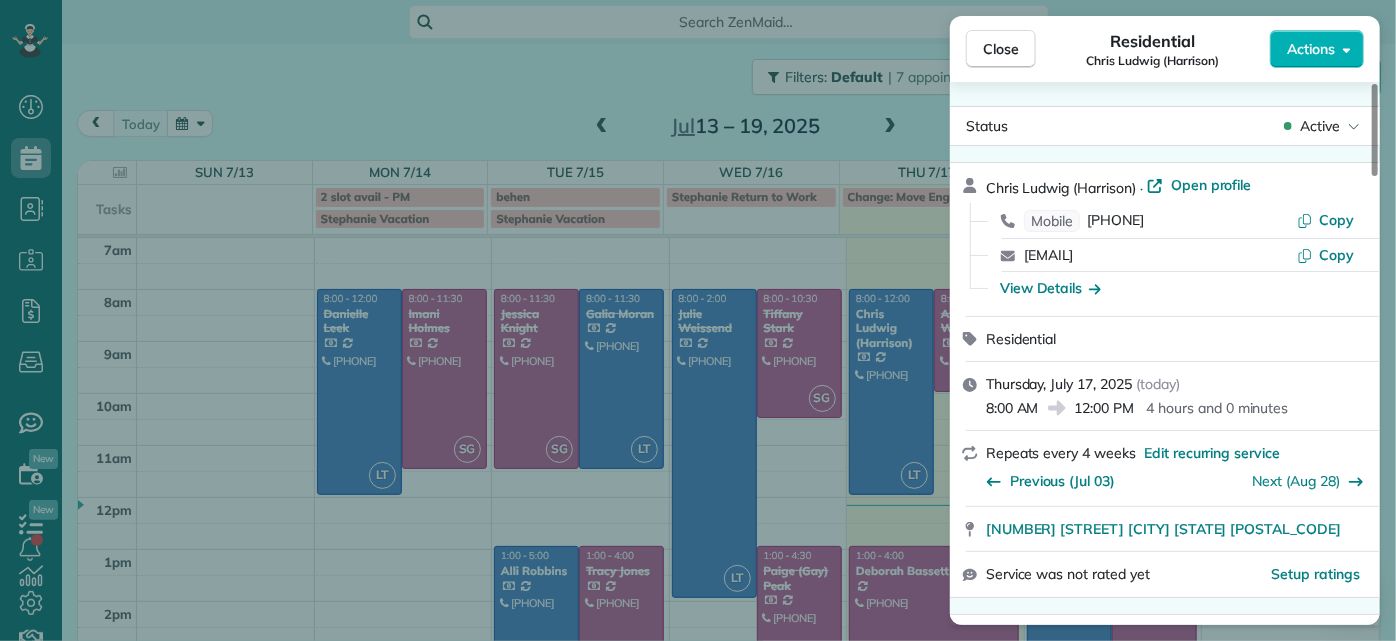 click on "Close Residential [FIRST] [LAST] (Harrison) Actions Status Active [FIRST] [LAST] (Harrison) · Open profile Mobile [PHONE] Copy [EMAIL] Copy View Details Residential [DAY], [MONTH] [DAY], [YEAR] ( [TIME_REFERENCE] ) [TIME] [TIME] [DURATION] Repeats every 4 weeks Edit recurring service Previous ([MONTH] [DAY]) Next ([MONTH] [DAY]) [NUMBER] [STREET] [CITY] [STATE] [POSTAL_CODE] Service was not rated yet Setup ratings Cleaners Time in and out Assign Invite Cleaners [FIRST] [LAST] [TIME] [TIME] Checklist Try Now Keep this appointment up to your standards. Stay on top of every detail, keep your cleaners organised, and your client happy. Assign a checklist Watch a 5 min demo Billing Billing actions Price [PRICE] Overcharge [PRICE] Discount [PRICE] Coupon discount - Primary tax - Secondary tax - Total appointment price [PRICE] Tips collected New feature! [PRICE] Paid by card Total including tip [PRICE] Get paid online in no-time! Send an invoice and reward your cleaners with tips Charge customer credit card Man Hours - [NUMBER]" at bounding box center [698, 320] 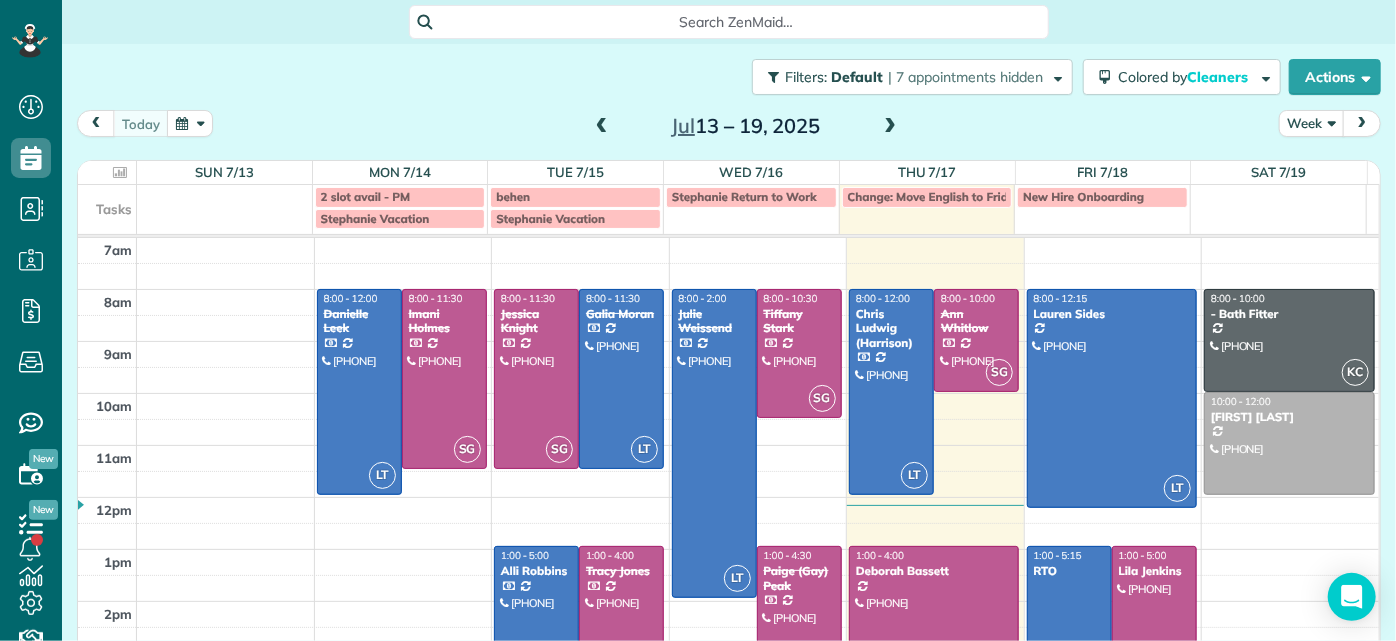 click at bounding box center (890, 127) 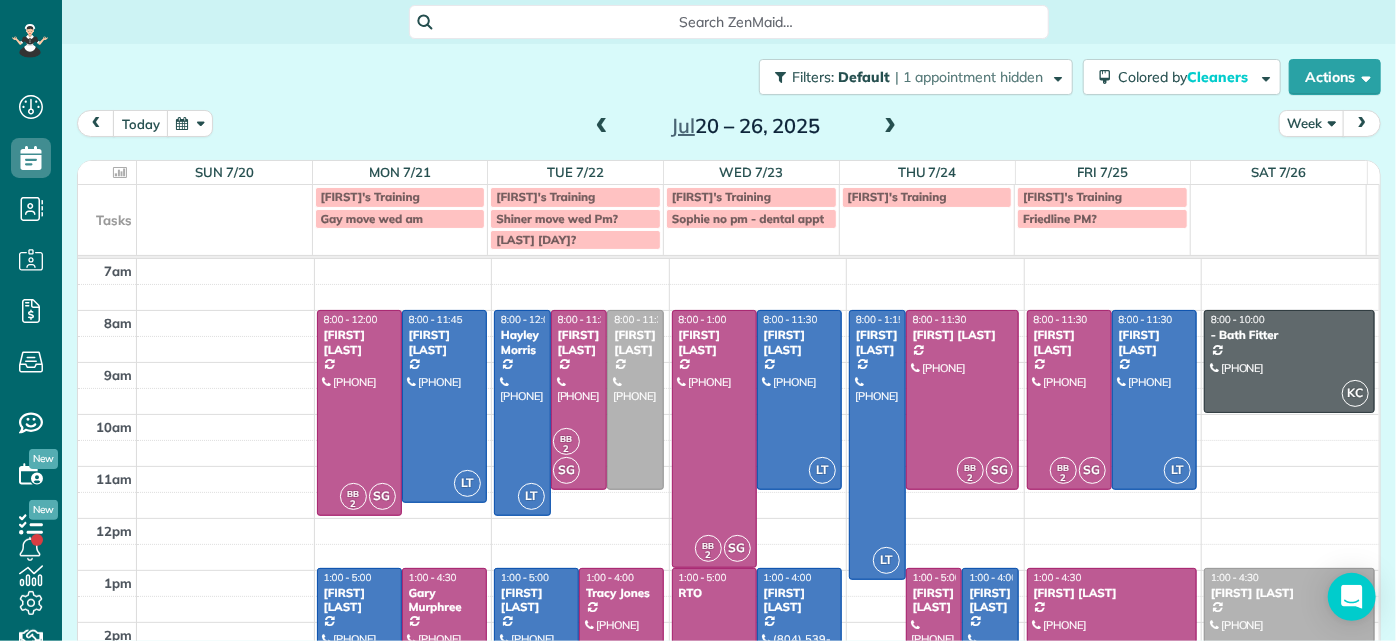 click at bounding box center (890, 127) 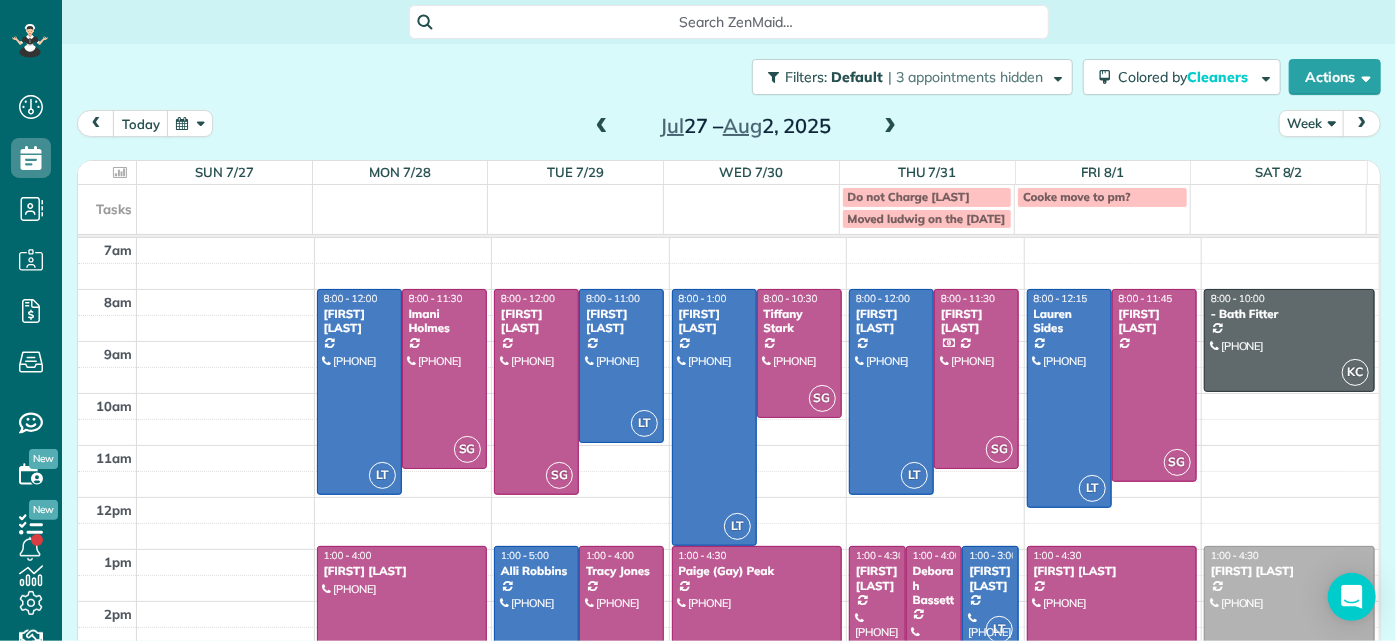 click at bounding box center [890, 127] 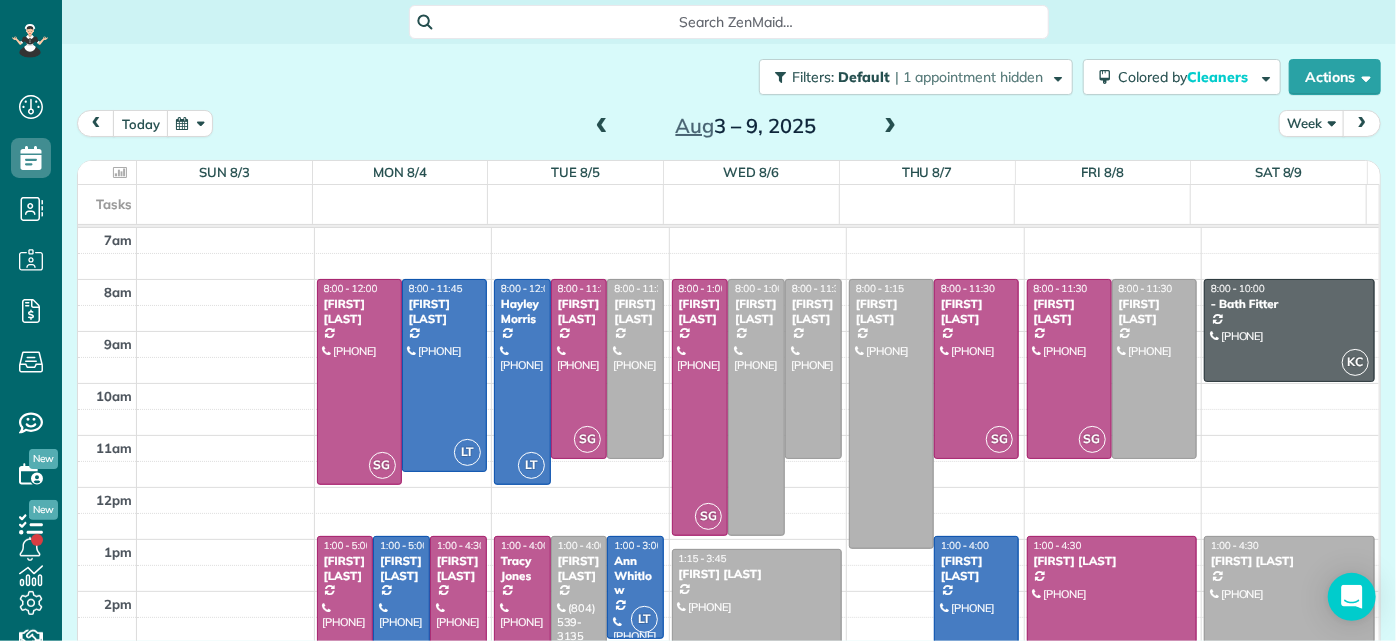 click at bounding box center [602, 127] 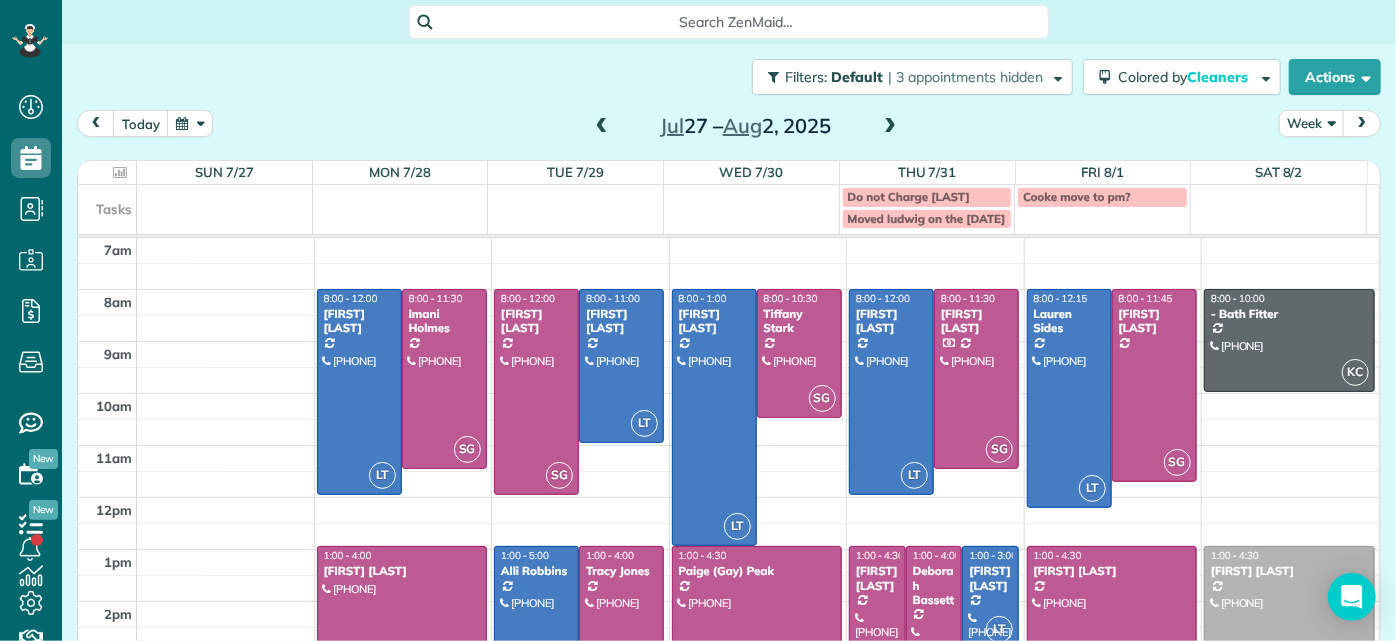 click on "[TIME_REFERENCE] Week [MONTH] [DATE] – [MONTH] [DATE], [YEAR]" at bounding box center [729, 128] 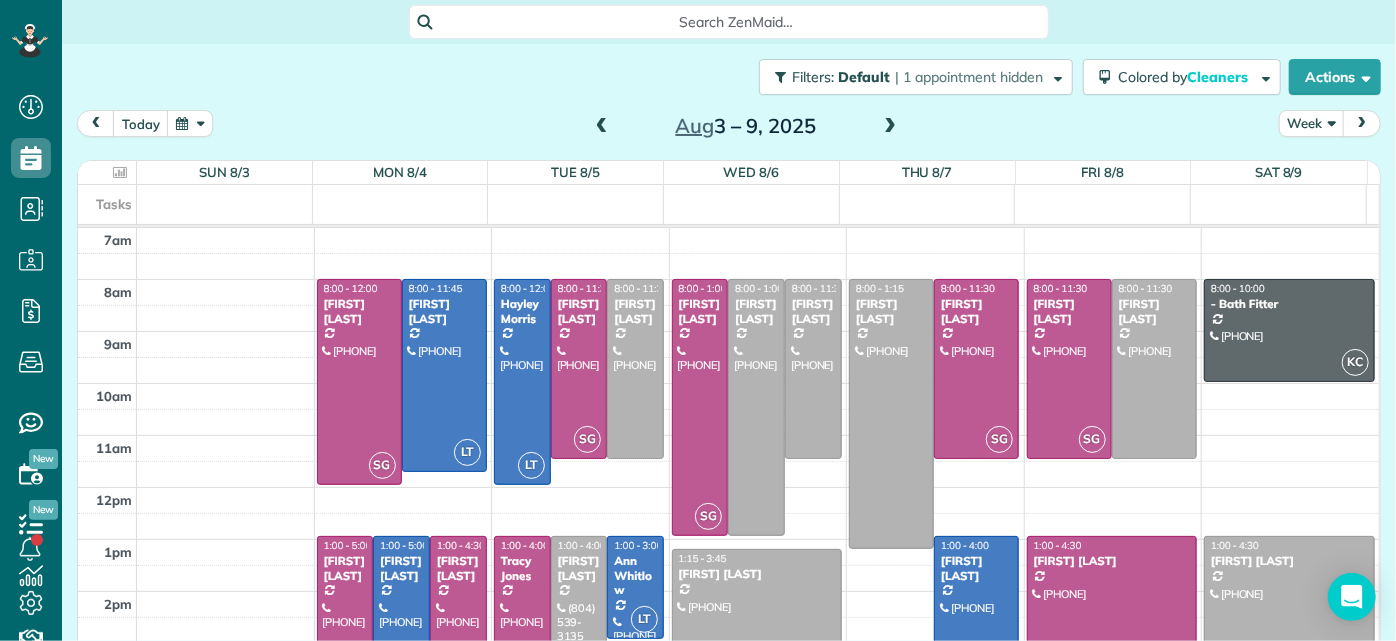click at bounding box center (890, 127) 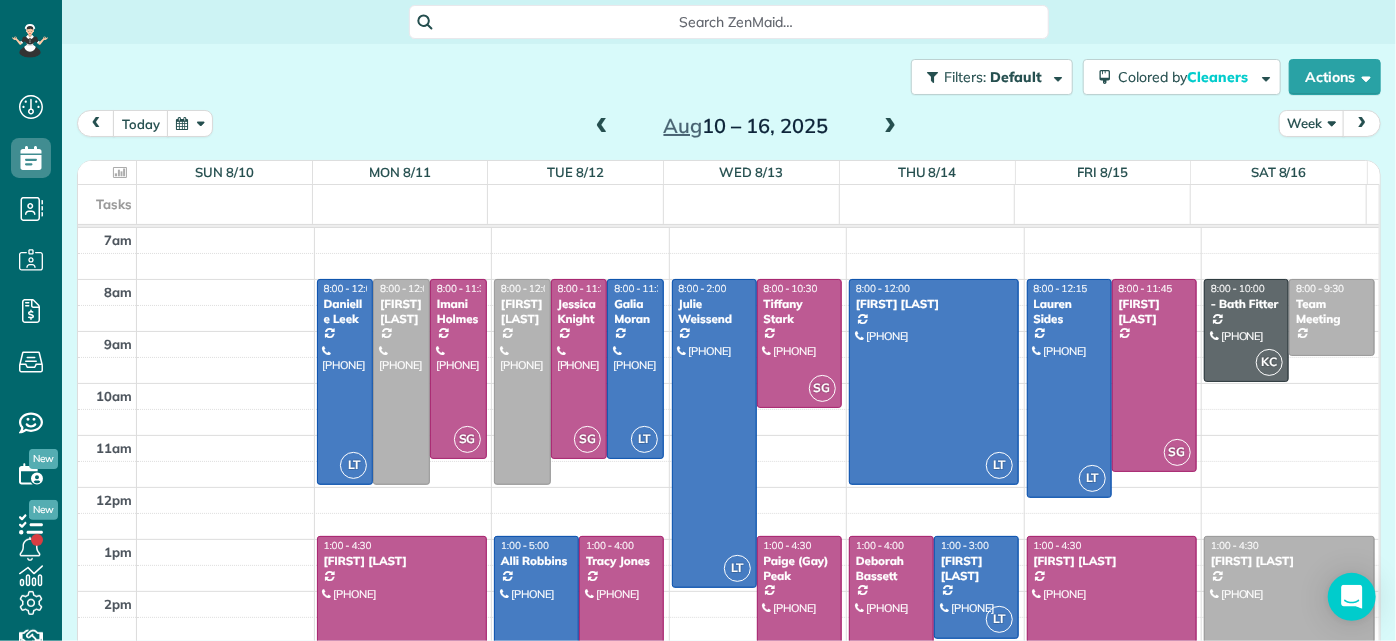 click at bounding box center (890, 127) 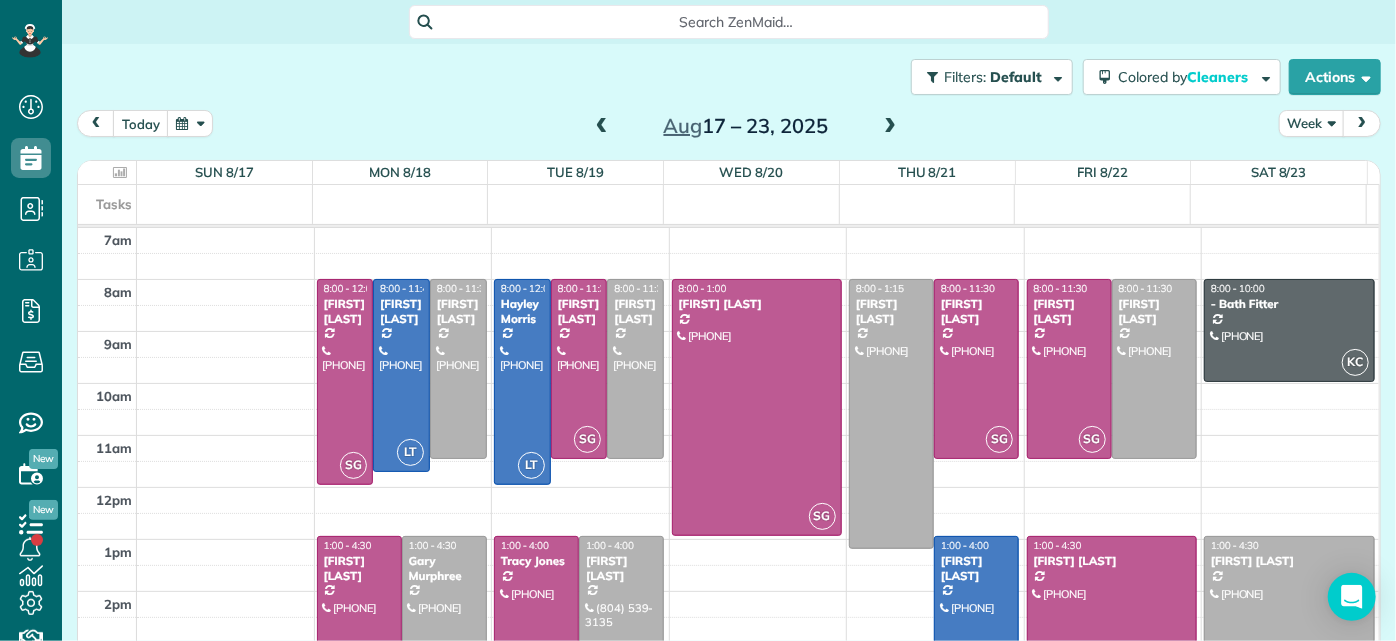 click at bounding box center (890, 127) 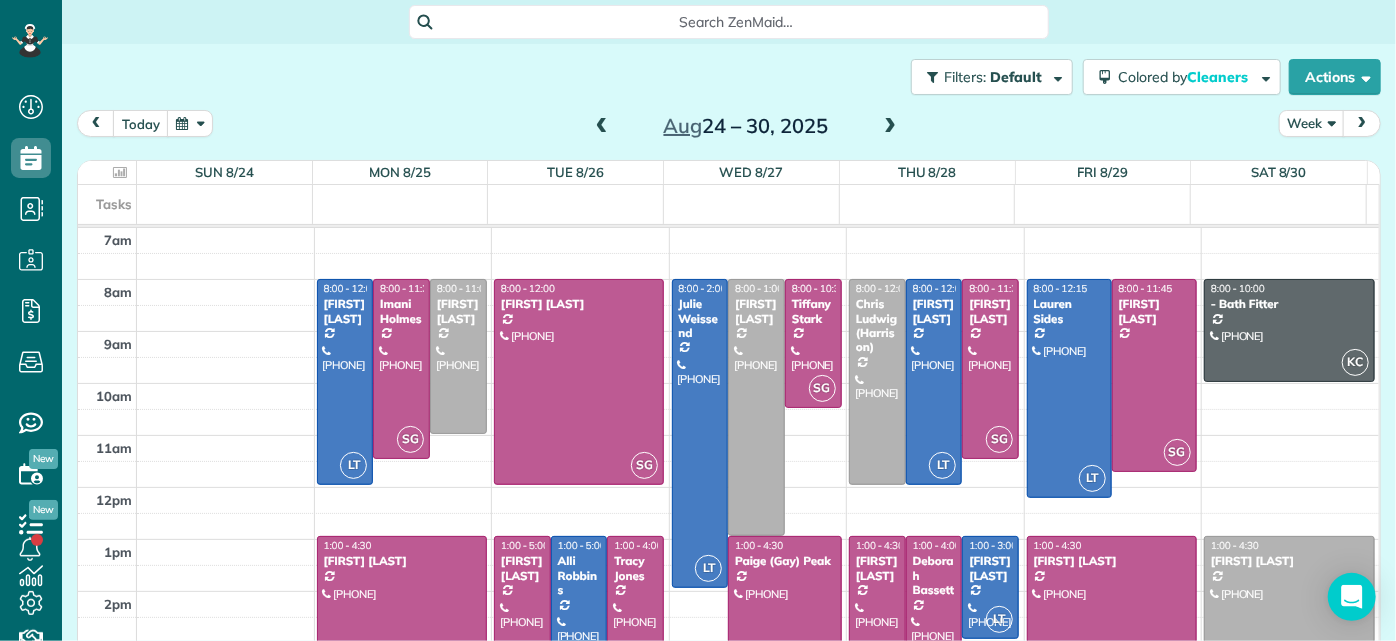 click at bounding box center [890, 127] 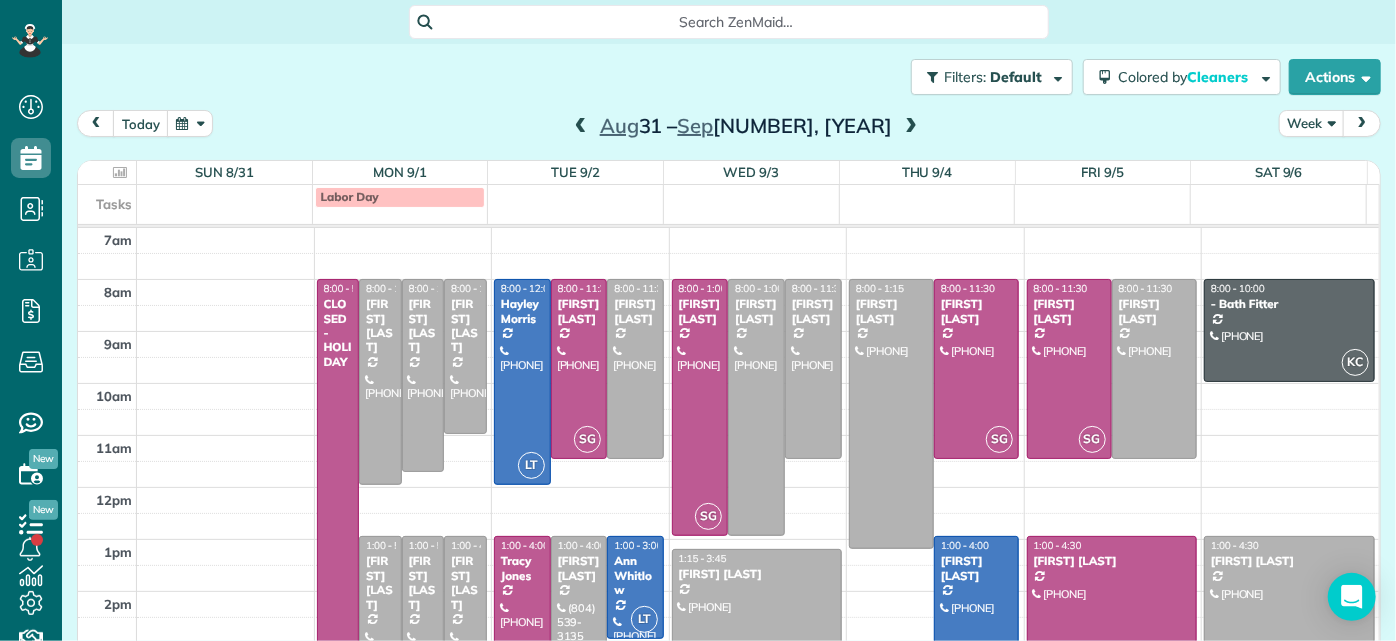 click at bounding box center (581, 127) 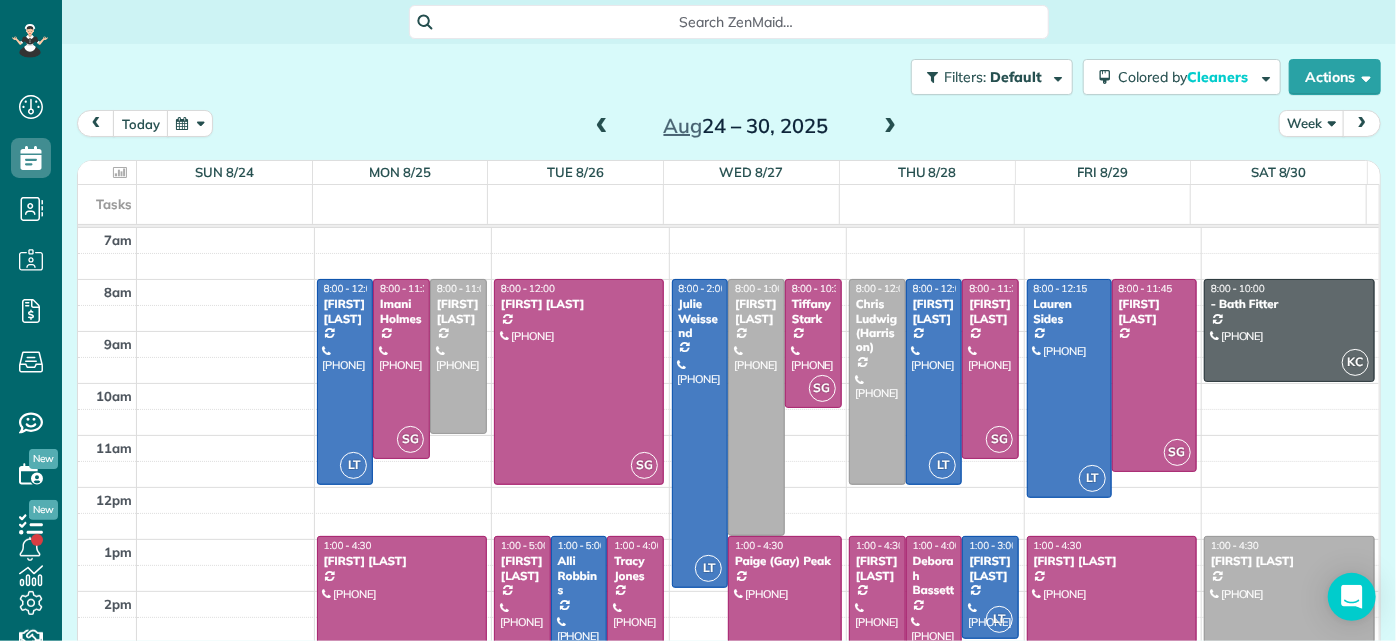 click at bounding box center [890, 127] 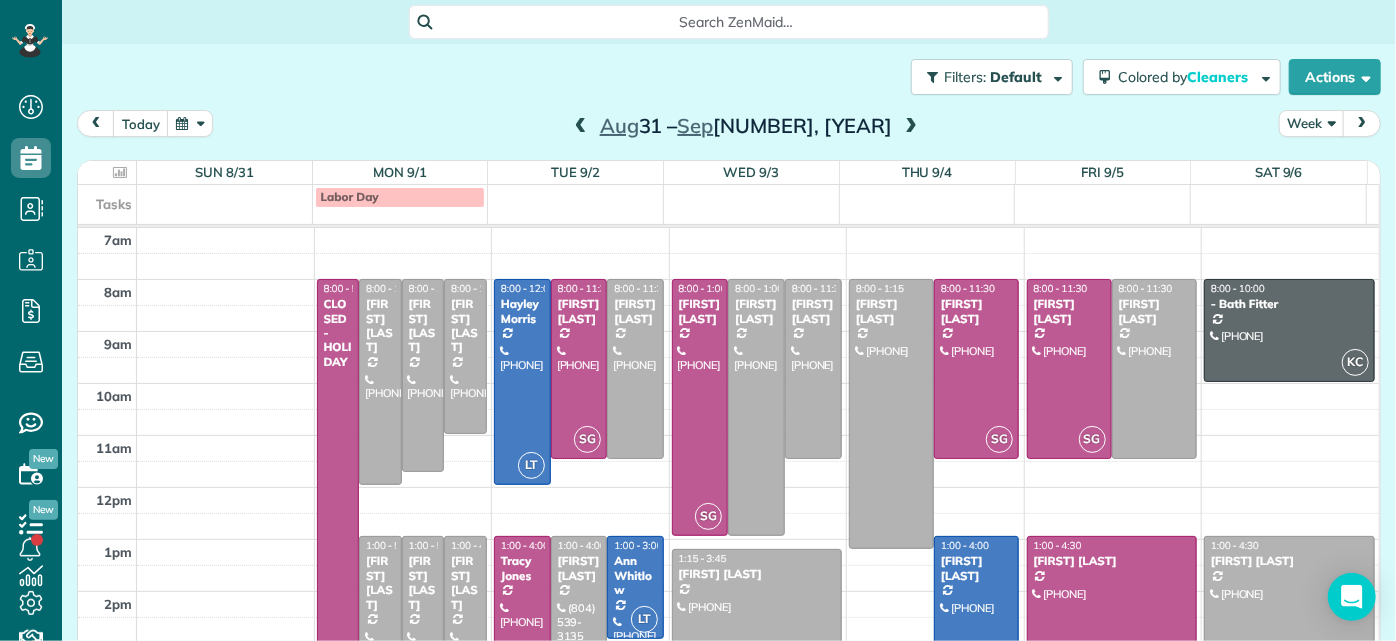 click at bounding box center (581, 127) 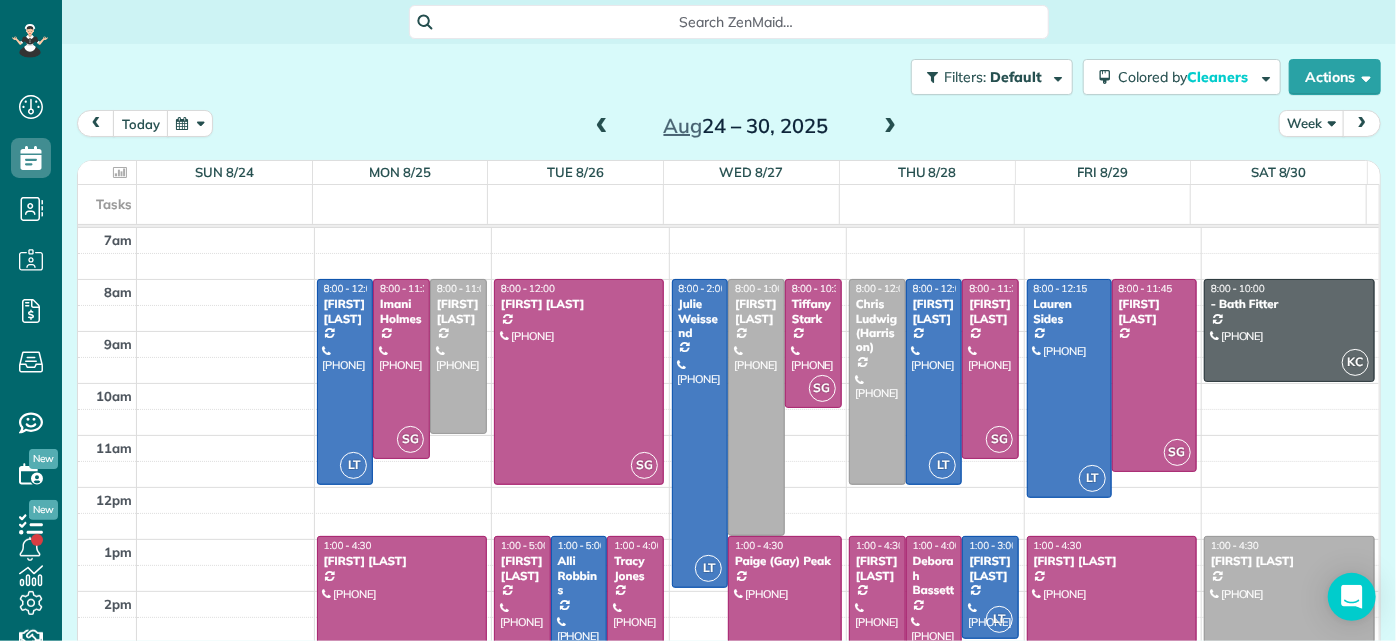 click at bounding box center (602, 127) 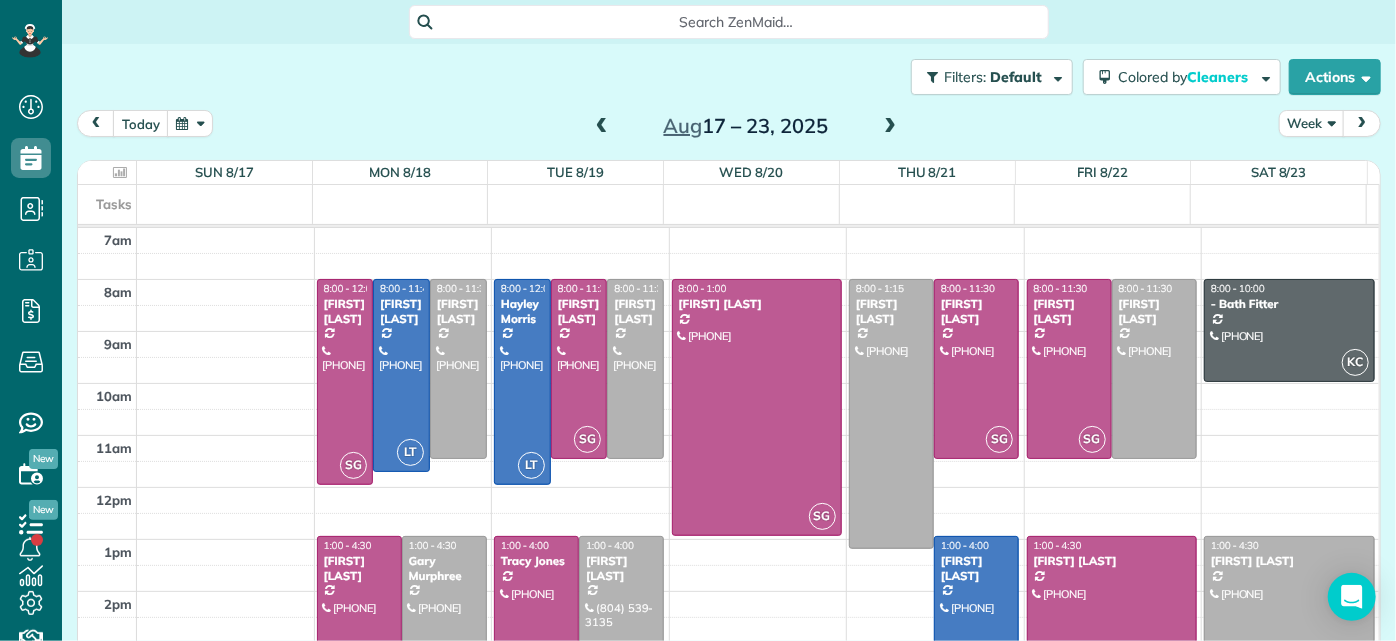 click at bounding box center [602, 127] 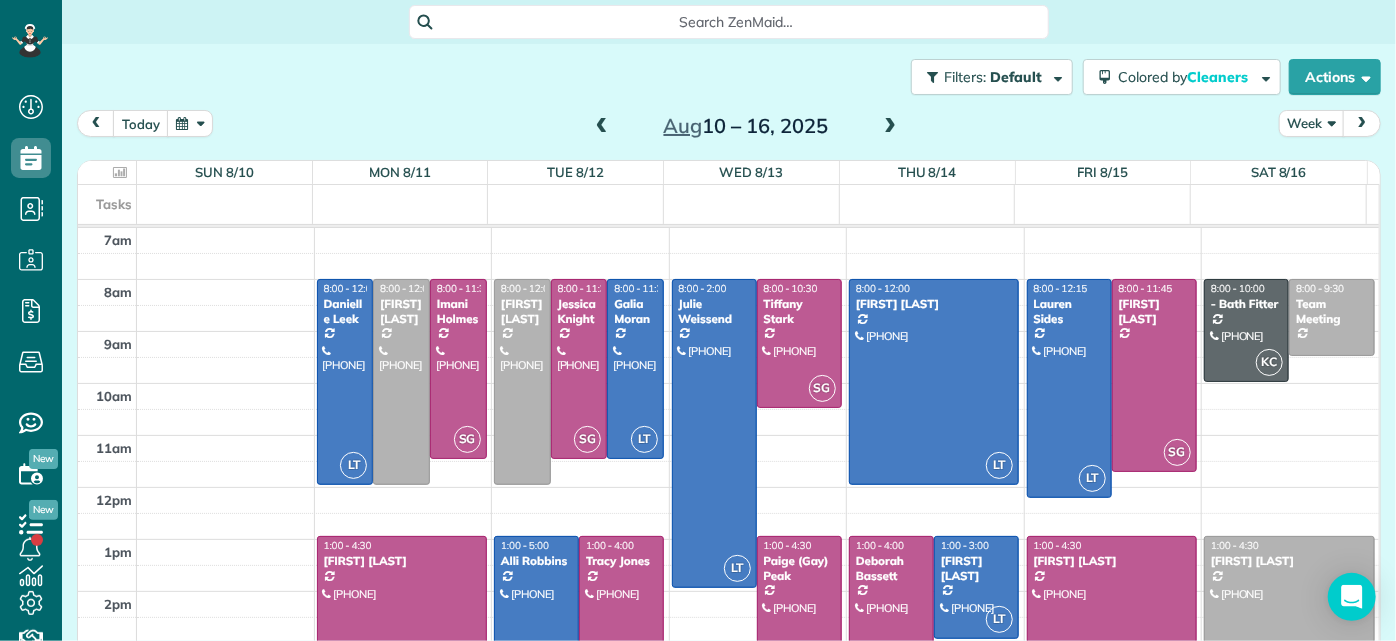 click at bounding box center (602, 127) 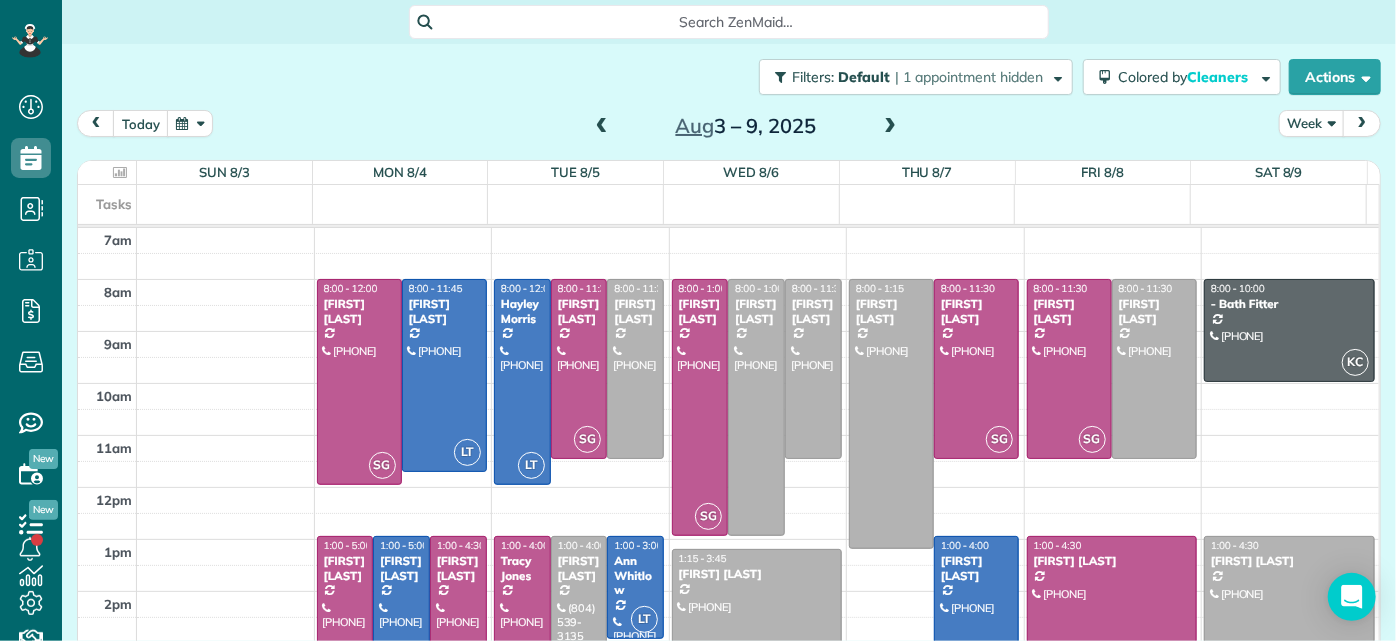 click at bounding box center (602, 127) 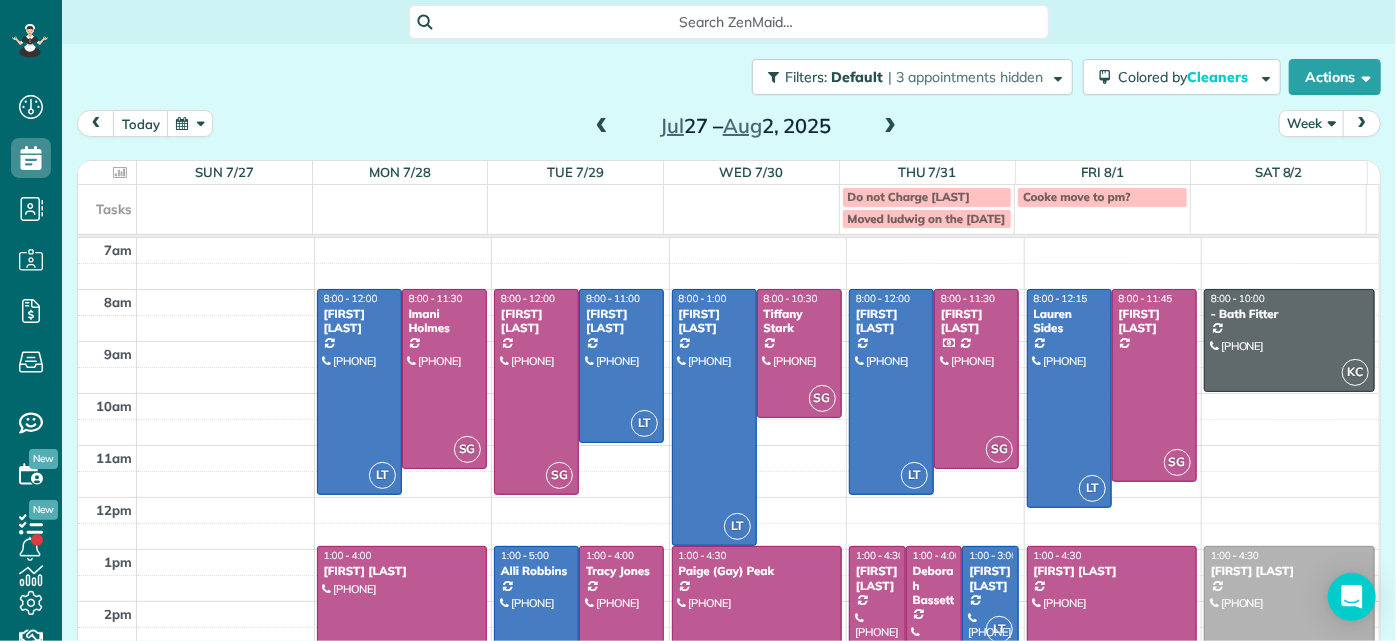 click at bounding box center [602, 127] 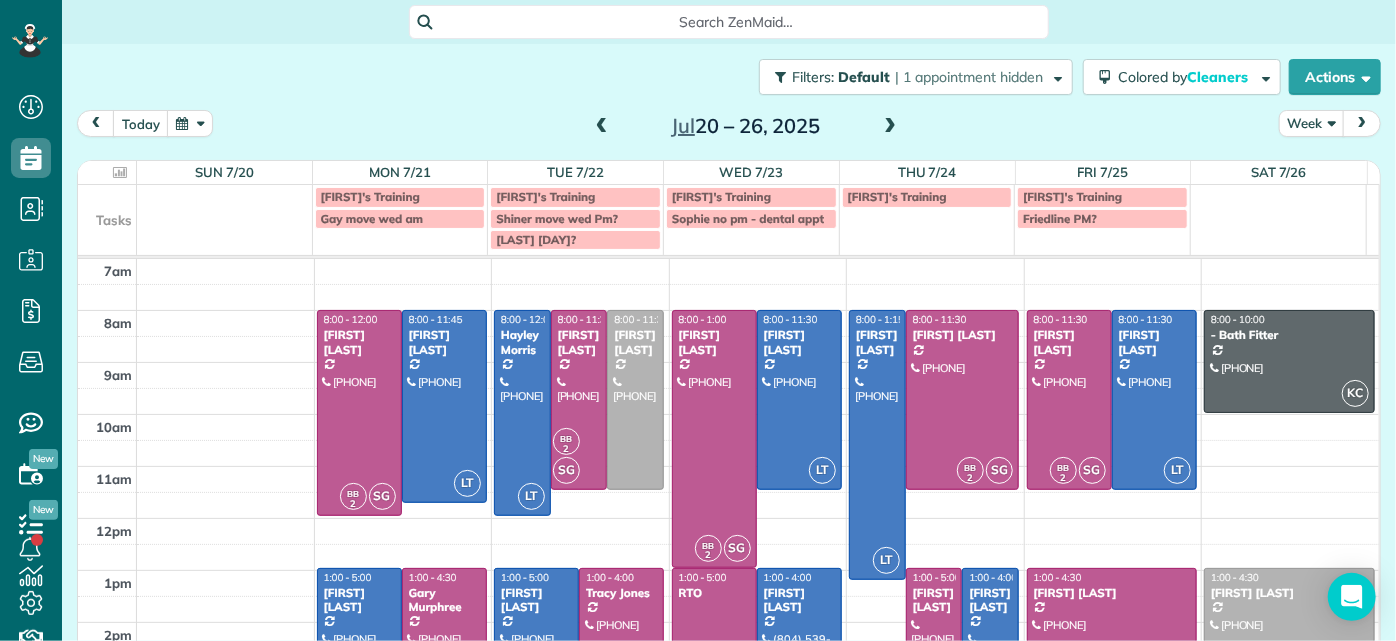 click at bounding box center (602, 127) 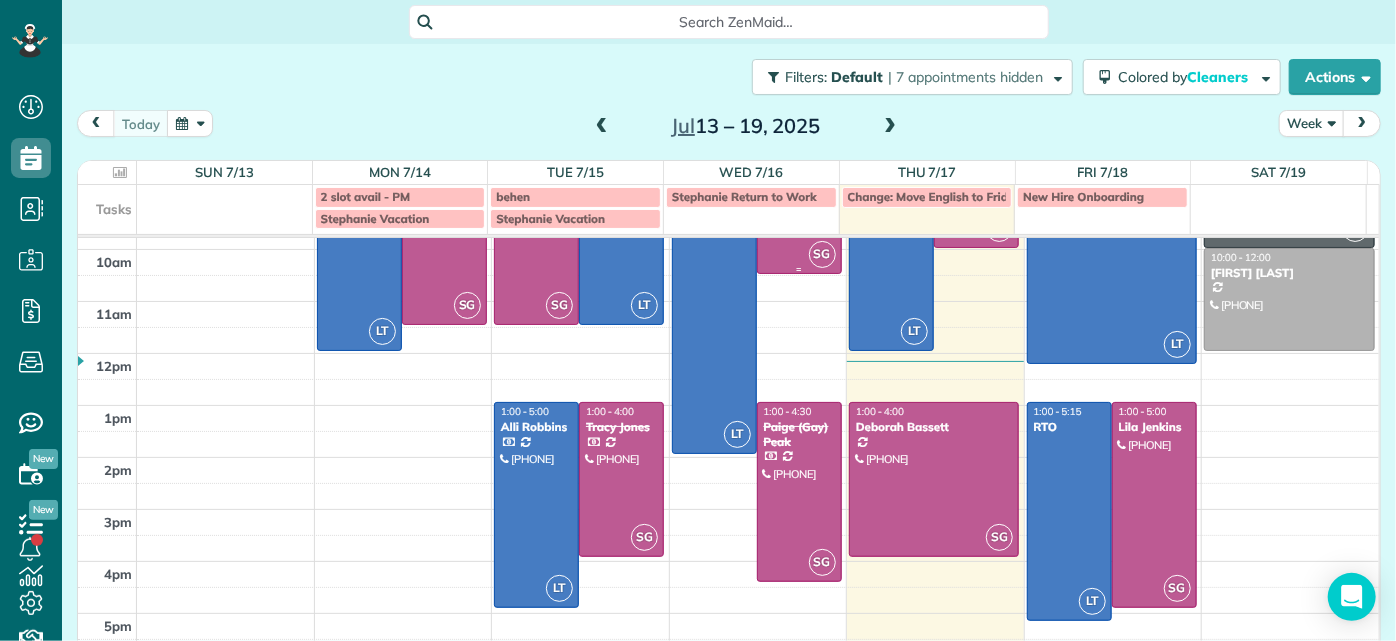 scroll, scrollTop: 152, scrollLeft: 0, axis: vertical 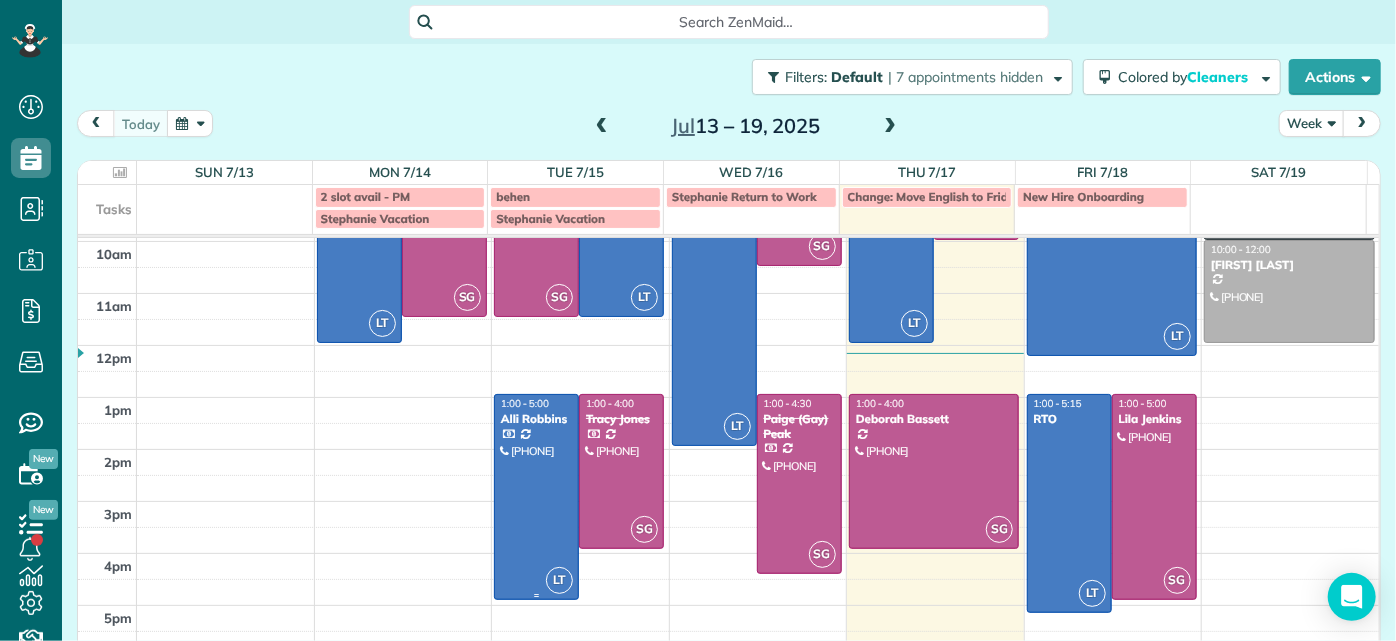 click at bounding box center (536, 497) 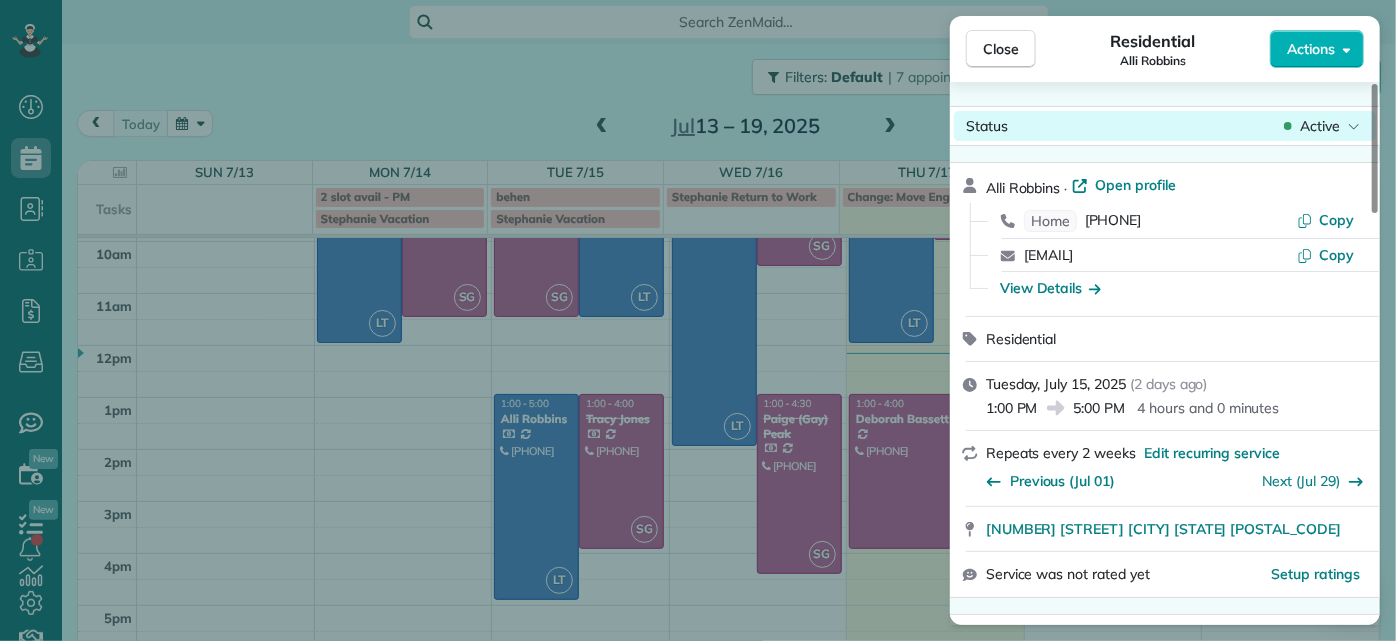click on "Active" at bounding box center [1320, 126] 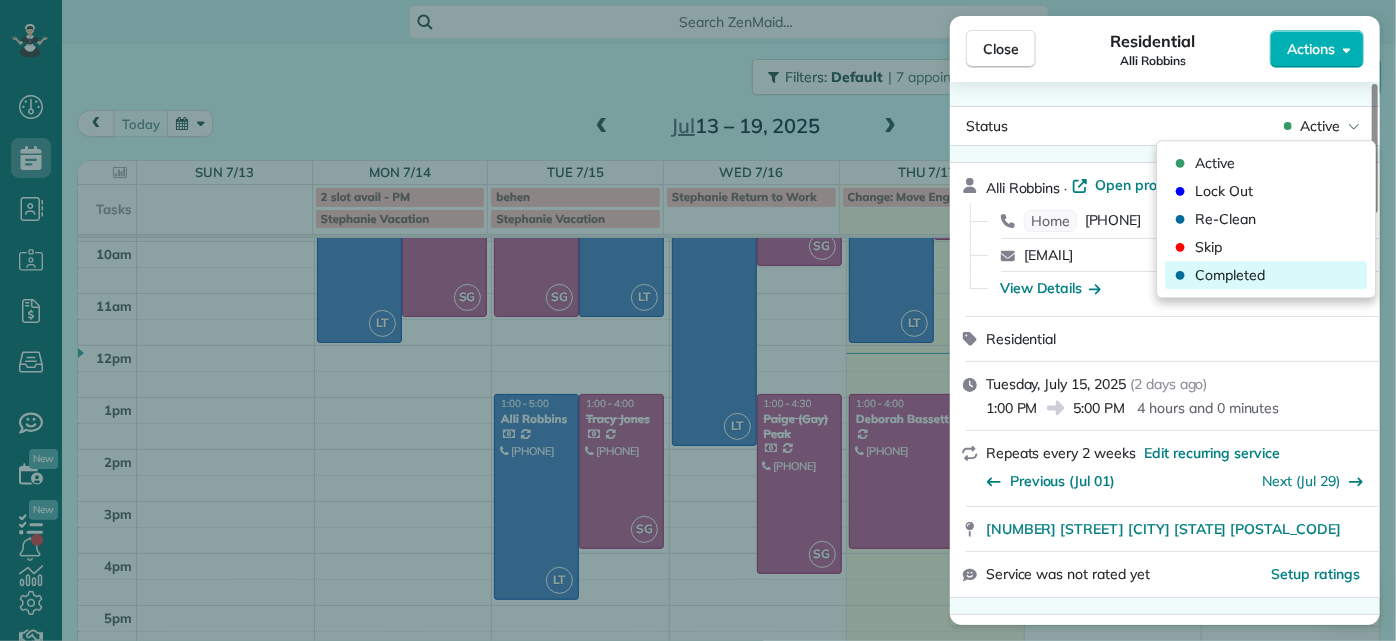 click on "Completed" at bounding box center [1230, 275] 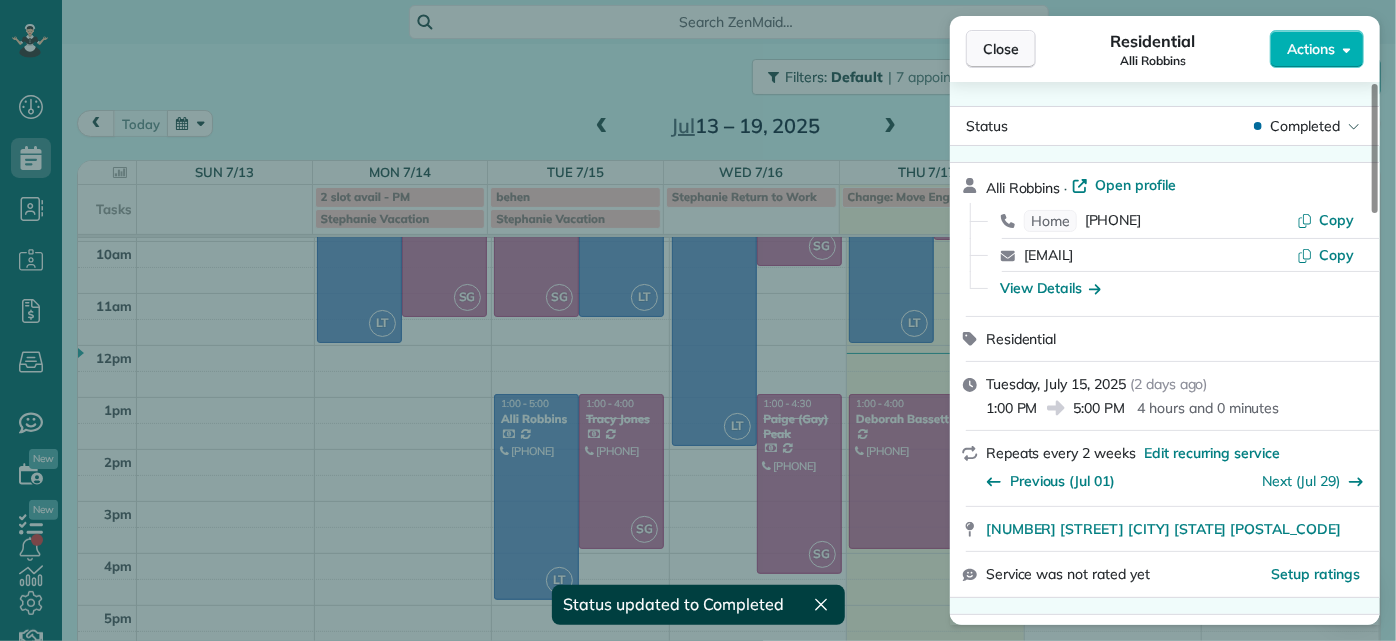 scroll, scrollTop: 133, scrollLeft: 0, axis: vertical 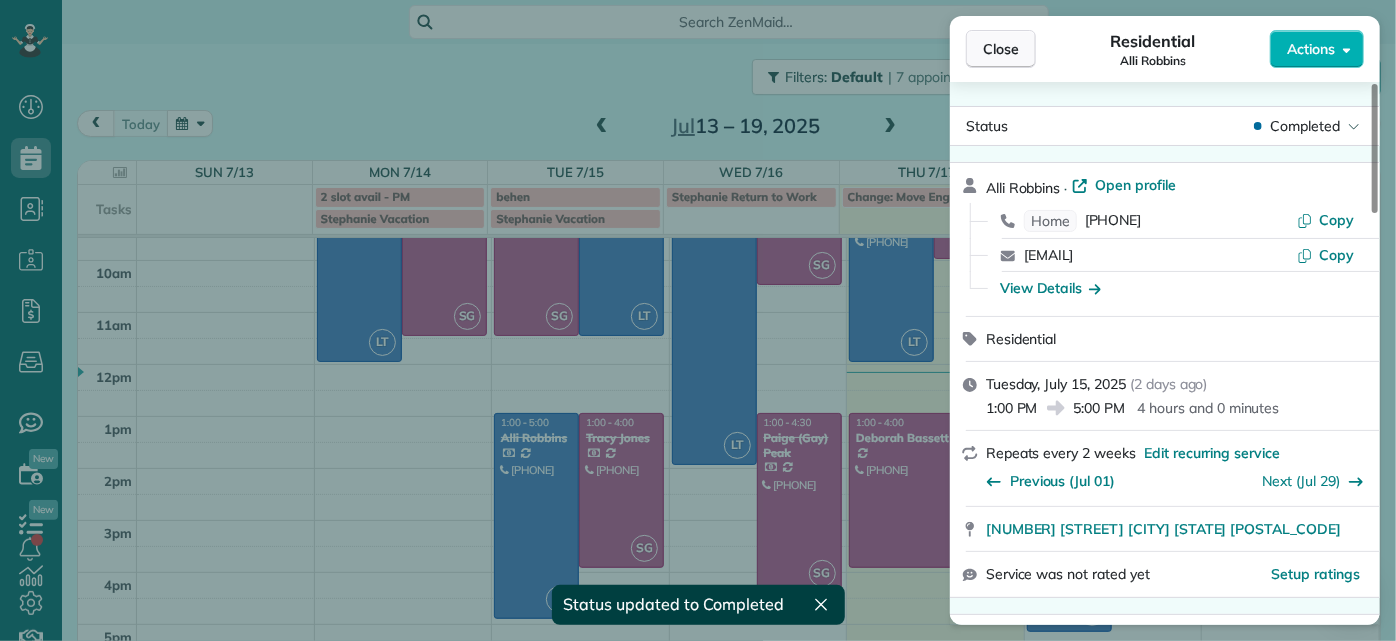 click on "Close" at bounding box center (1001, 49) 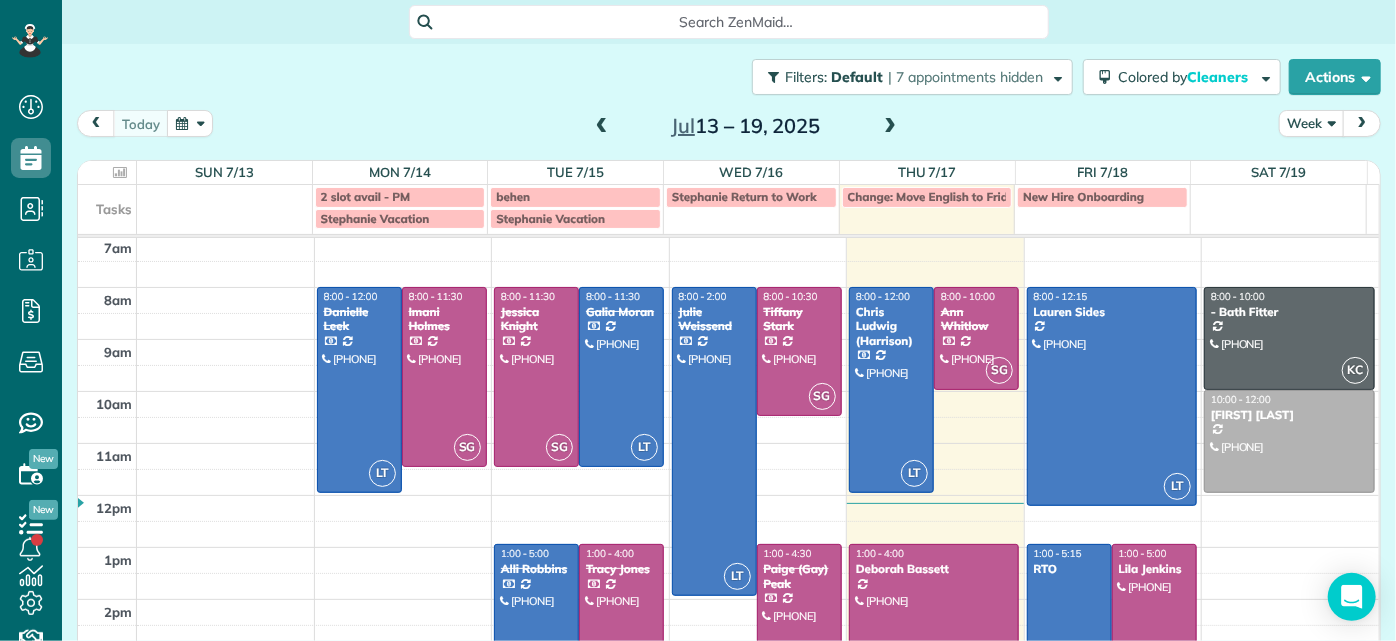 scroll, scrollTop: 0, scrollLeft: 0, axis: both 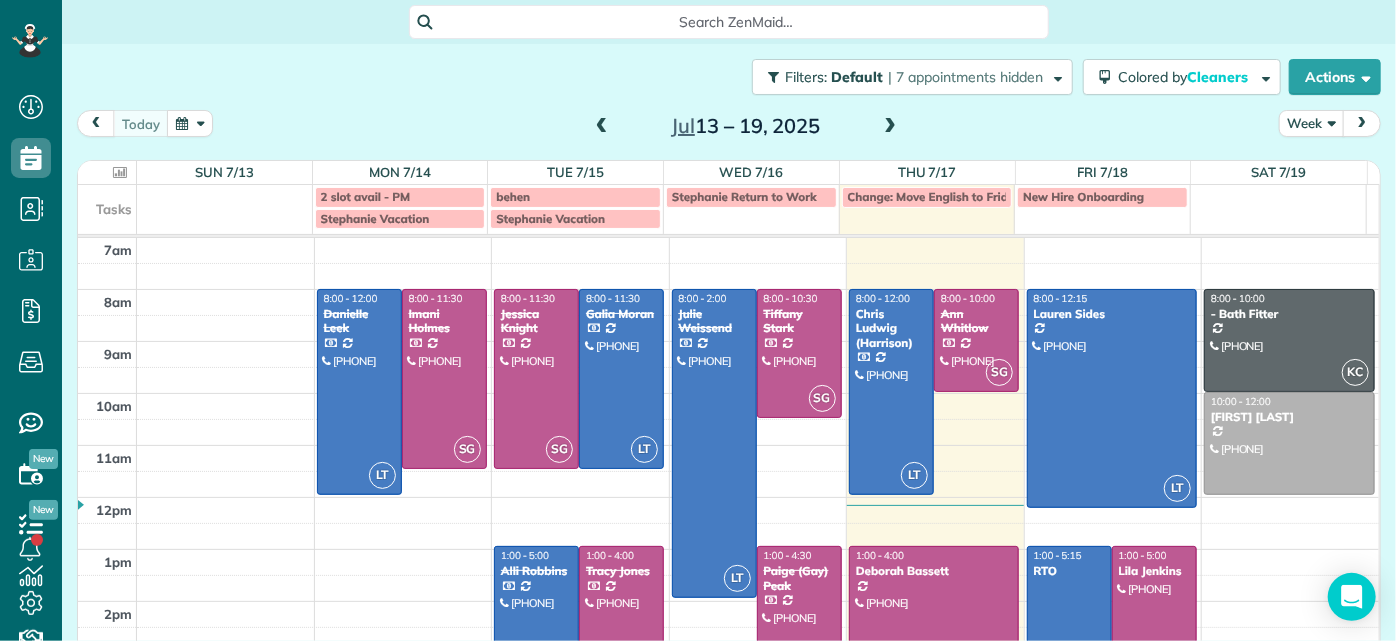 click at bounding box center (120, 172) 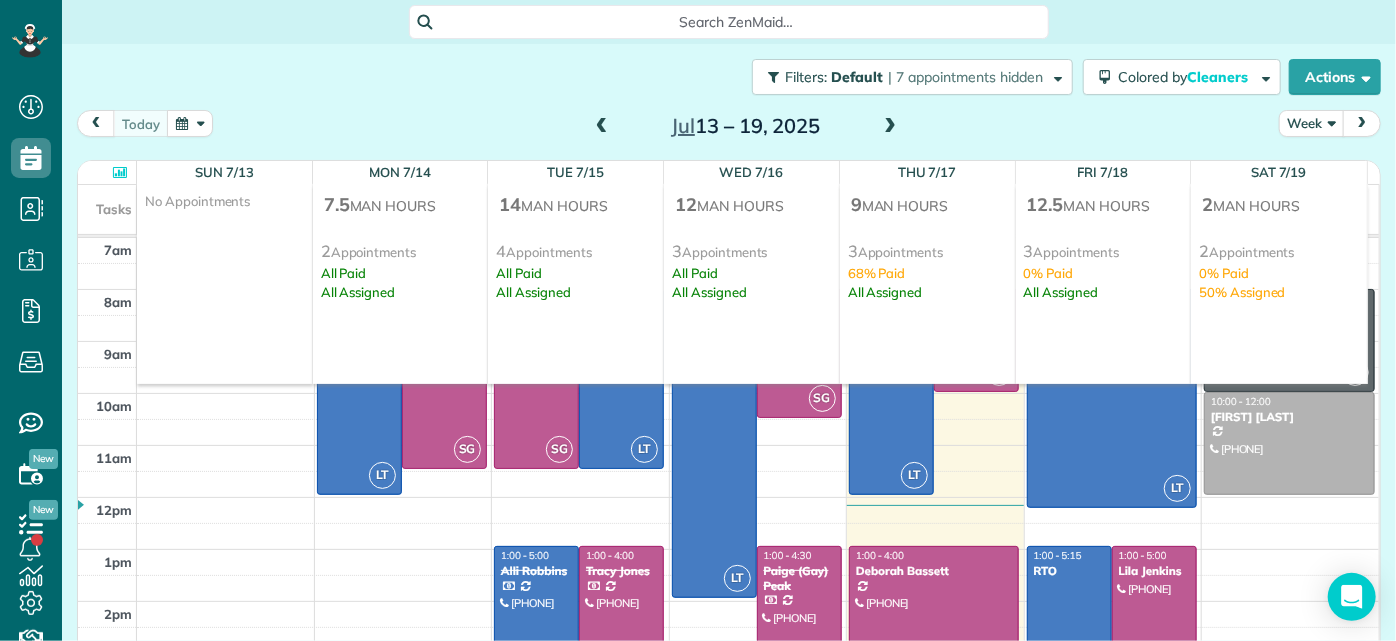 click at bounding box center (120, 172) 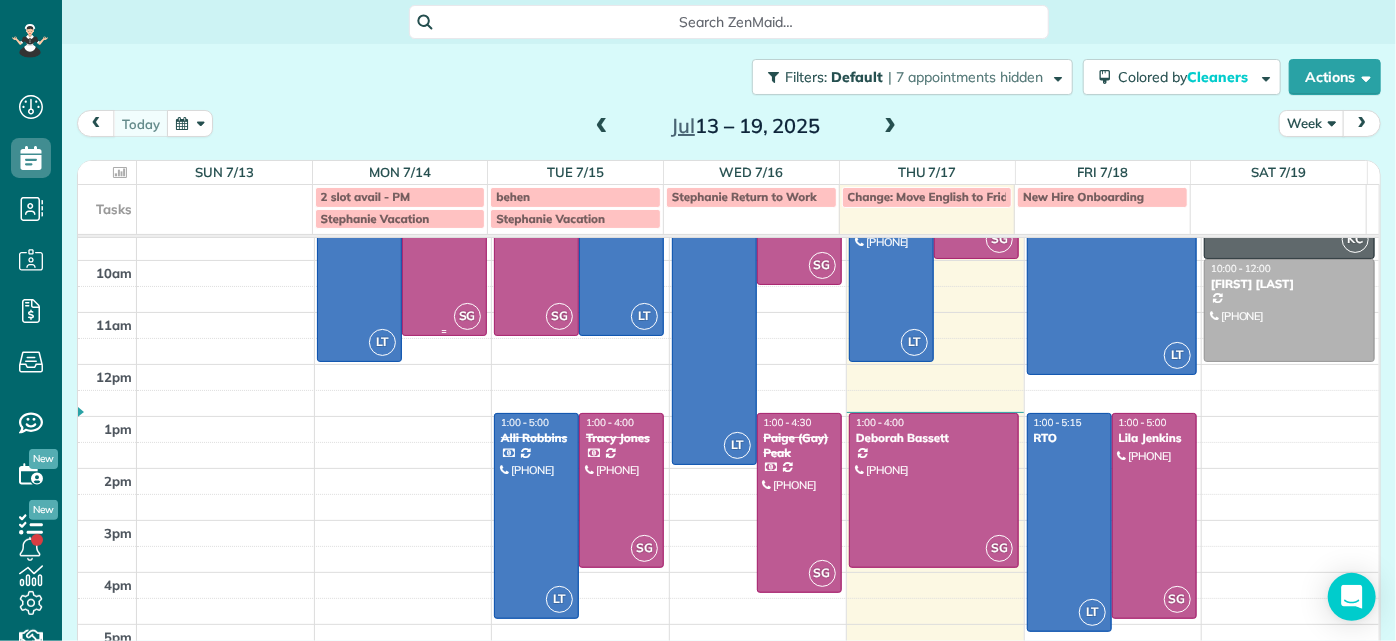 scroll, scrollTop: 0, scrollLeft: 0, axis: both 